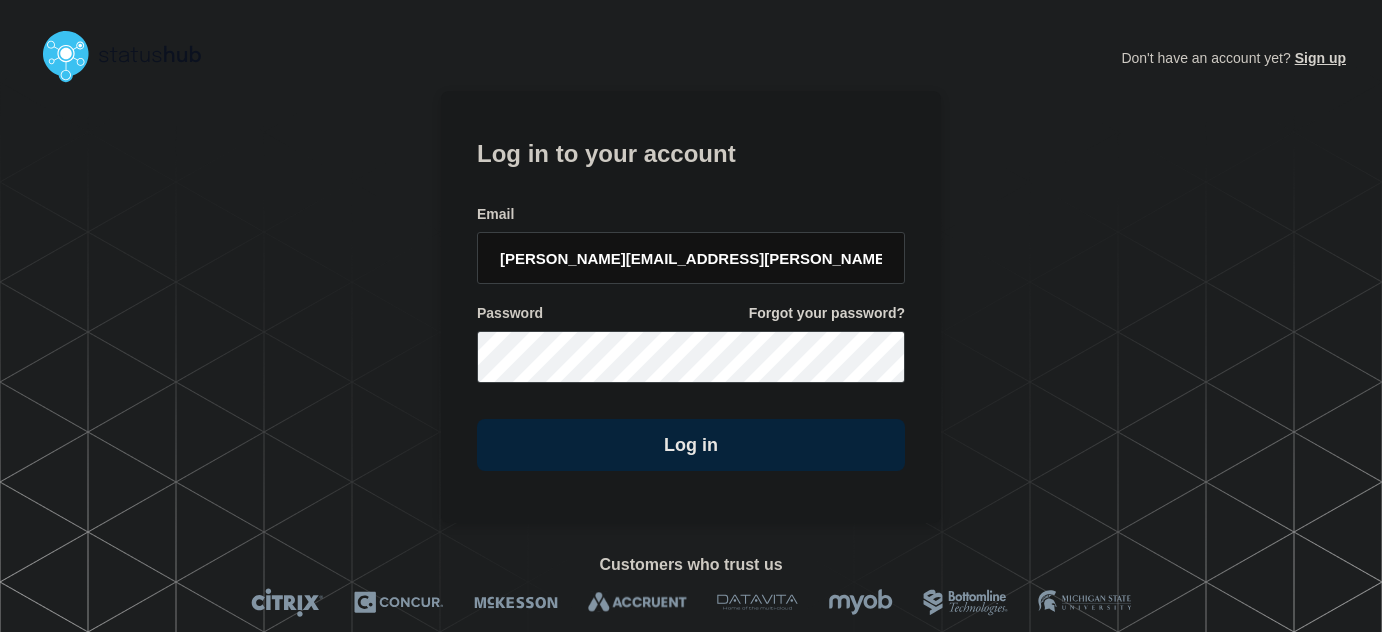 scroll, scrollTop: 0, scrollLeft: 0, axis: both 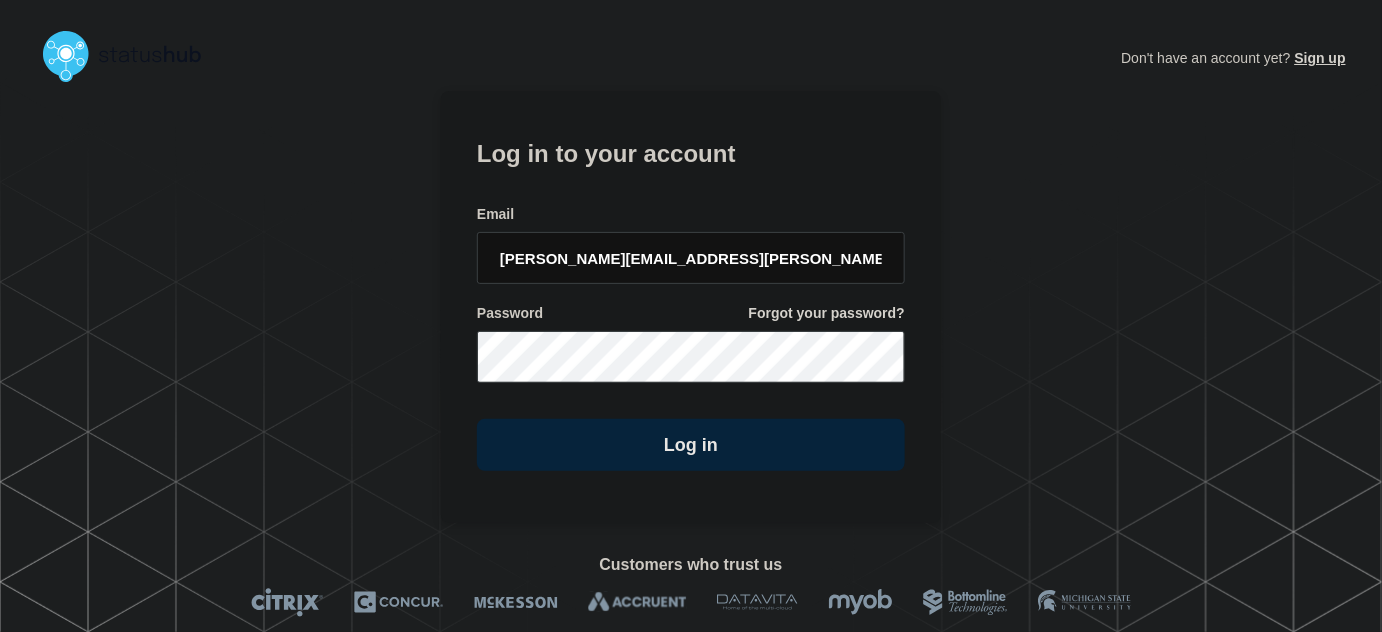 click on "Log in to your account Email [PERSON_NAME][EMAIL_ADDRESS][PERSON_NAME][DOMAIN_NAME] Password Forgot your password? Log in" 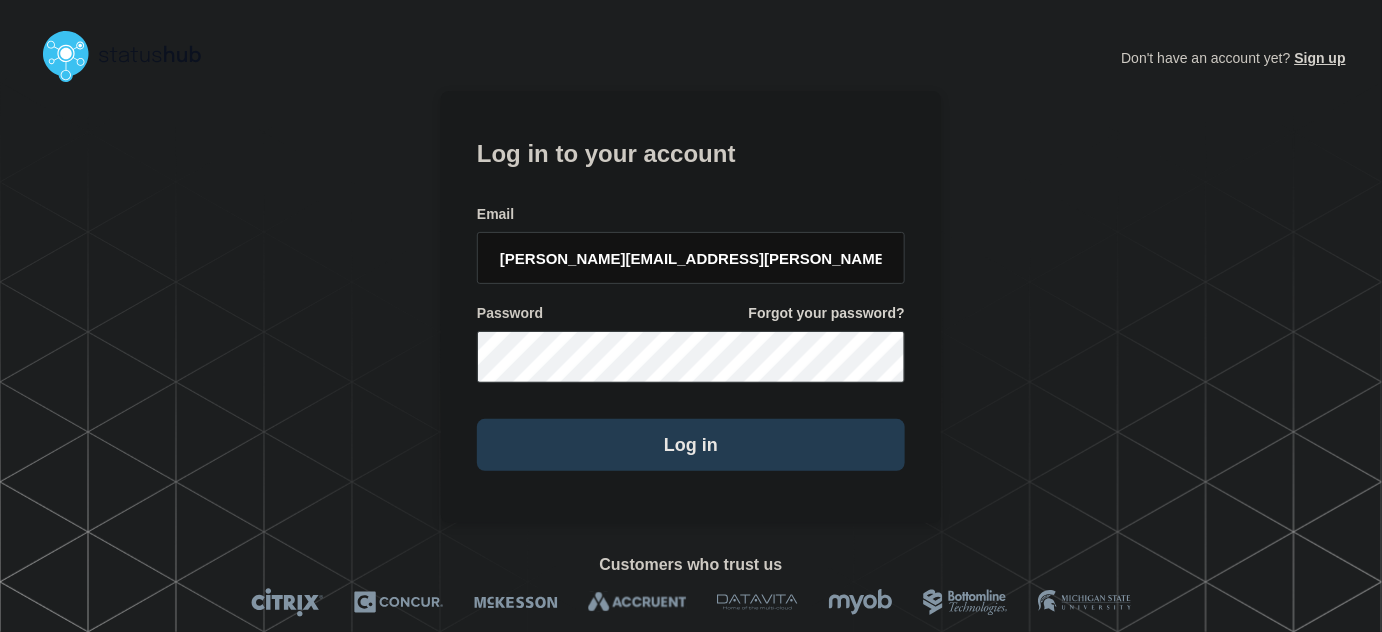 click on "Log in" at bounding box center (691, 445) 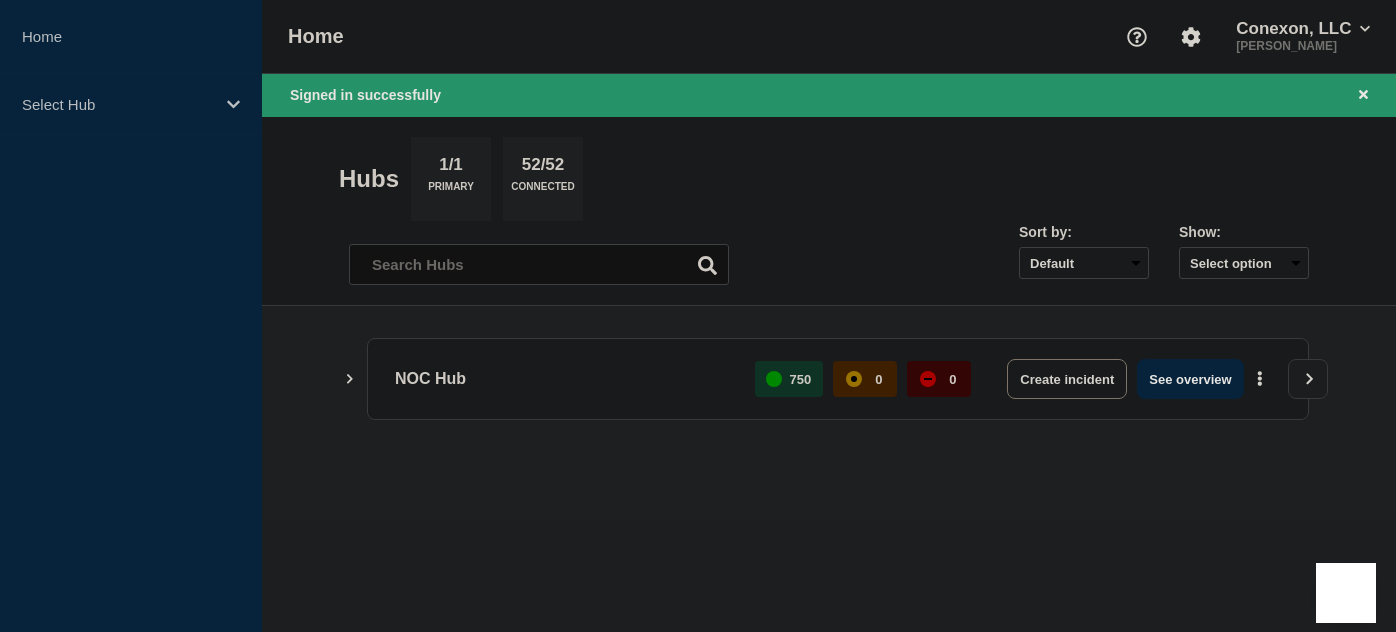scroll, scrollTop: 0, scrollLeft: 0, axis: both 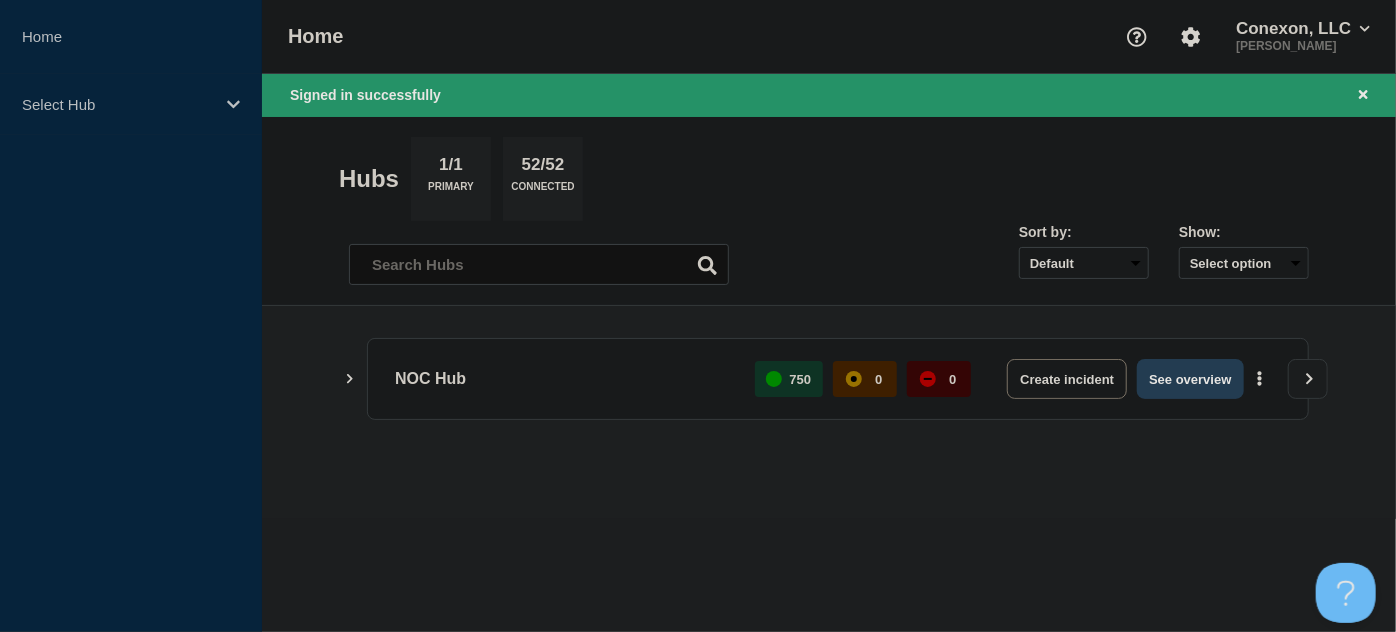 click on "See overview" at bounding box center [1190, 379] 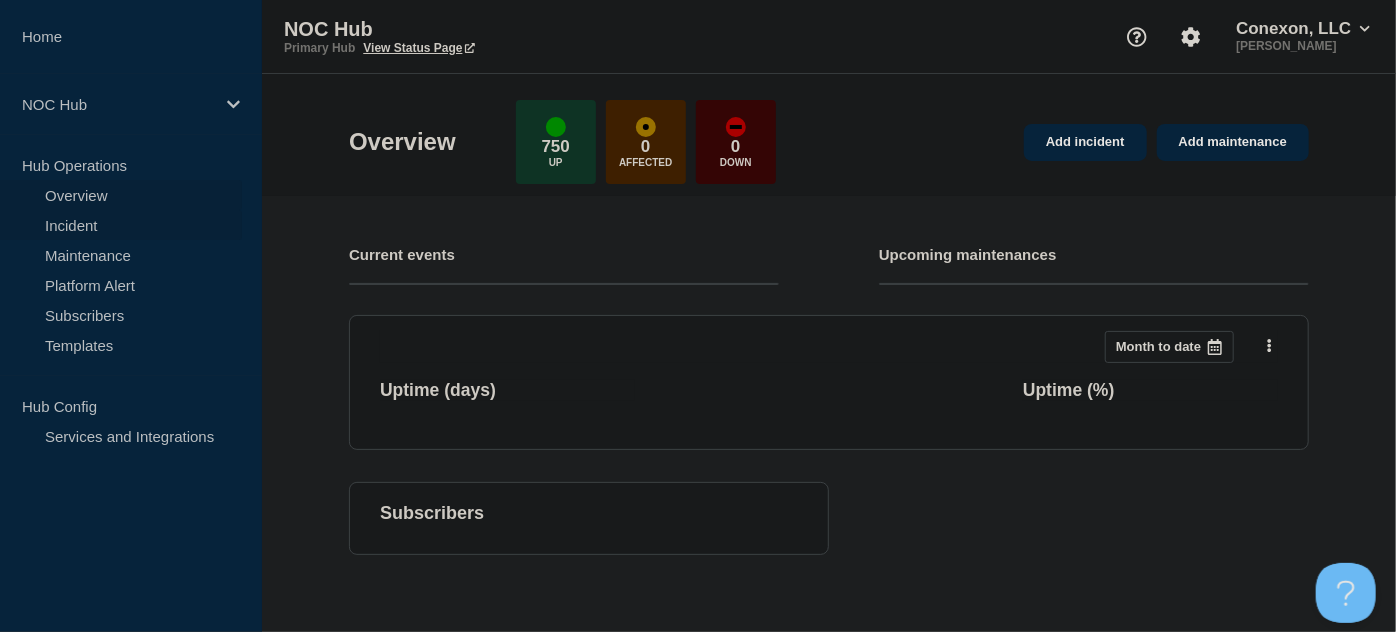 drag, startPoint x: 94, startPoint y: 217, endPoint x: 104, endPoint y: 219, distance: 10.198039 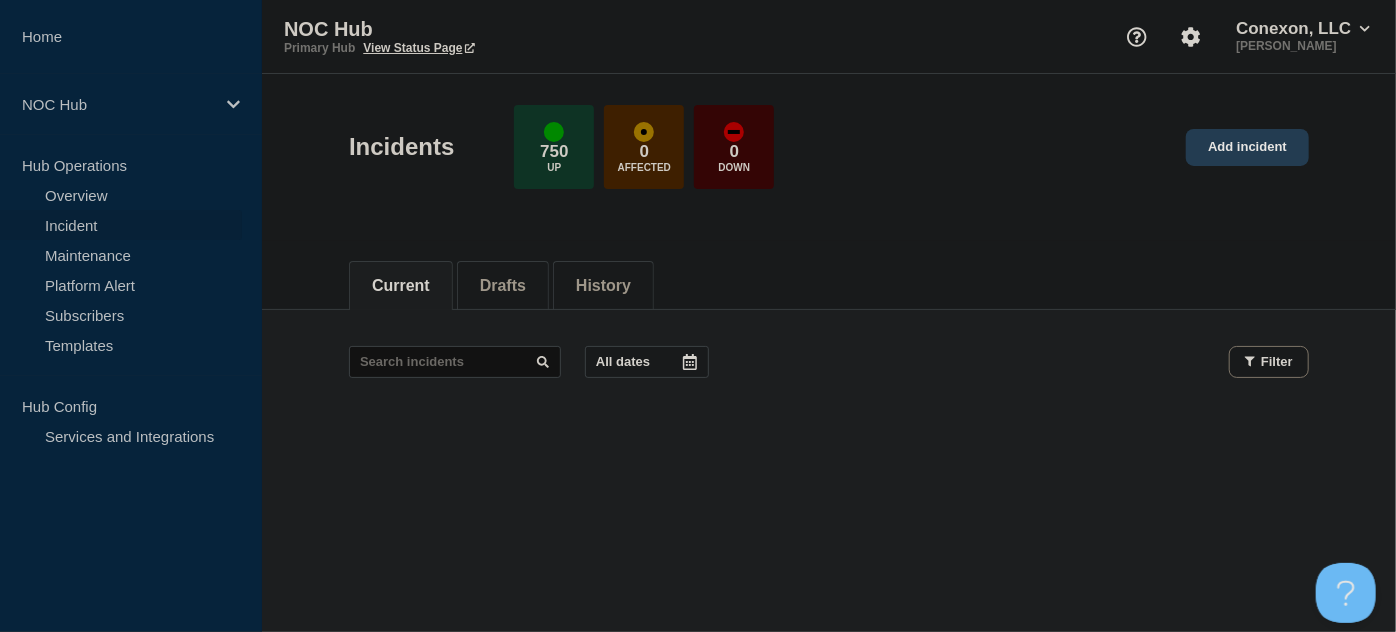 click on "Add incident" 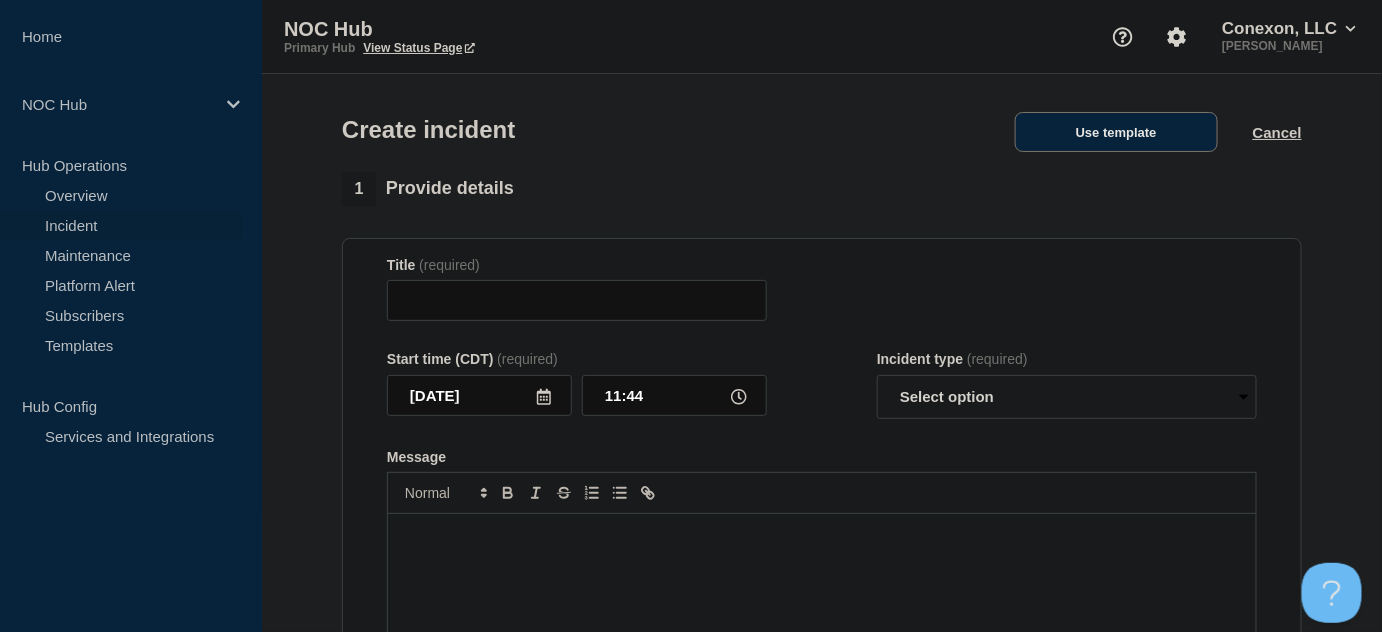 click on "Use template" at bounding box center [1116, 132] 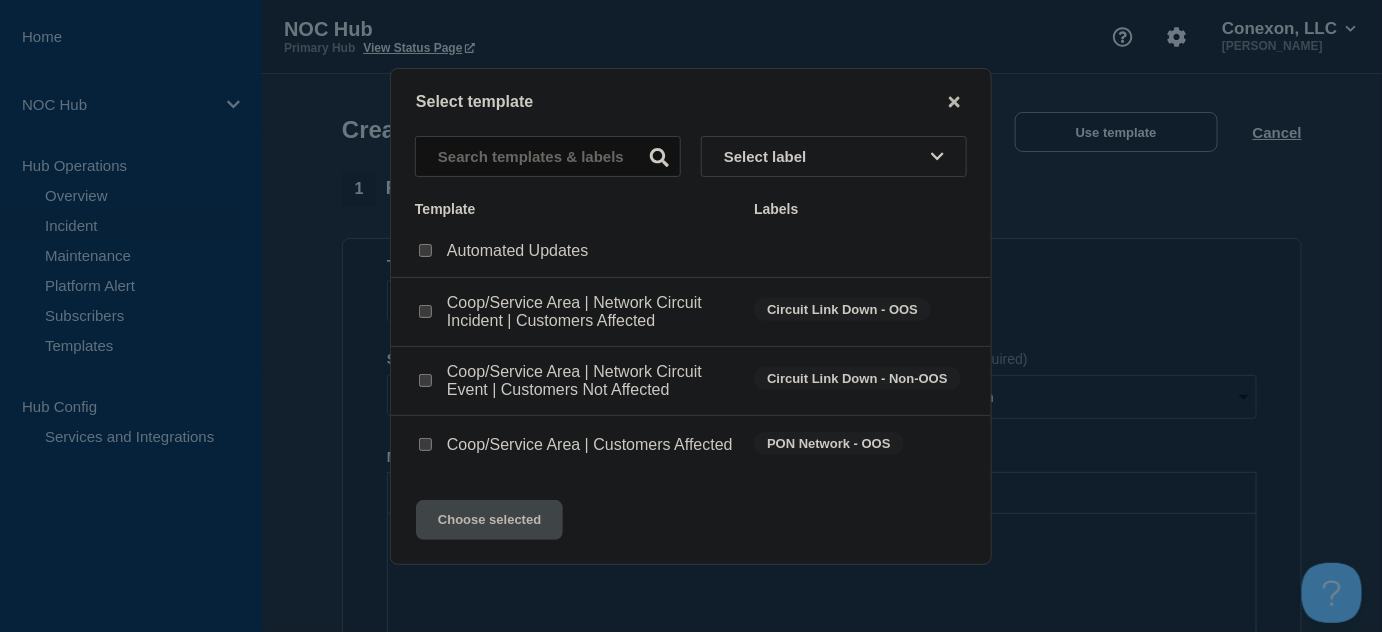 click at bounding box center [425, 380] 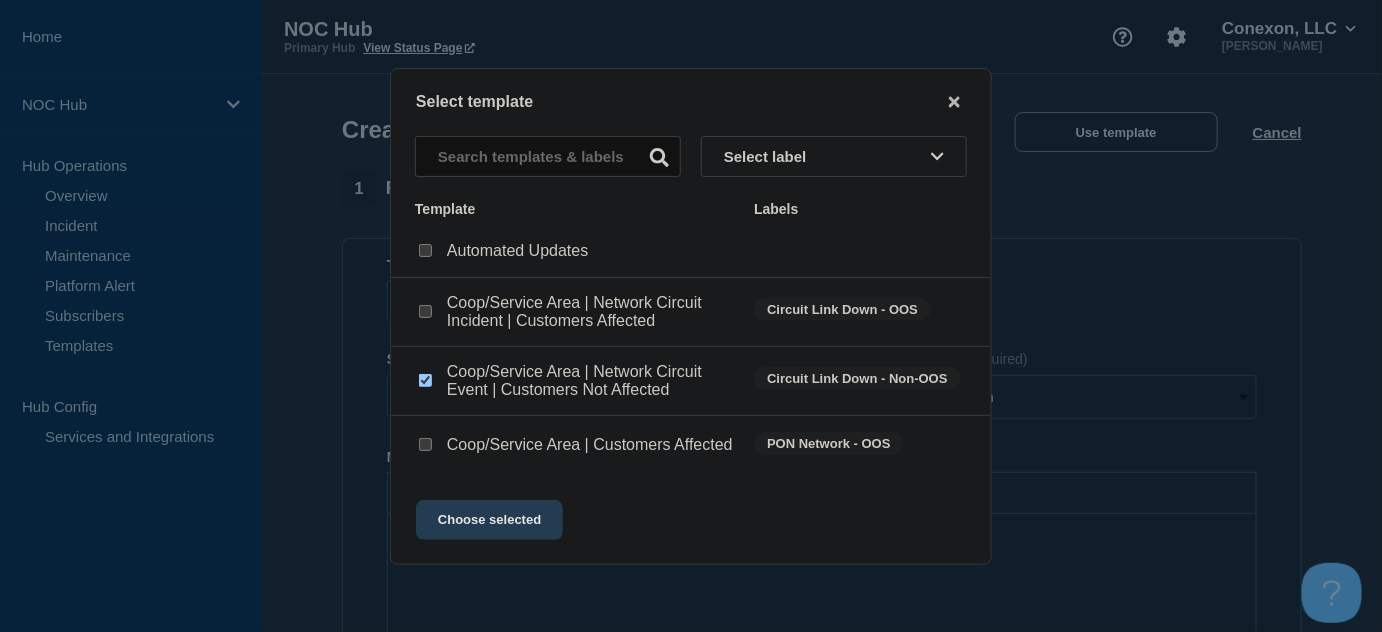 click on "Choose selected" 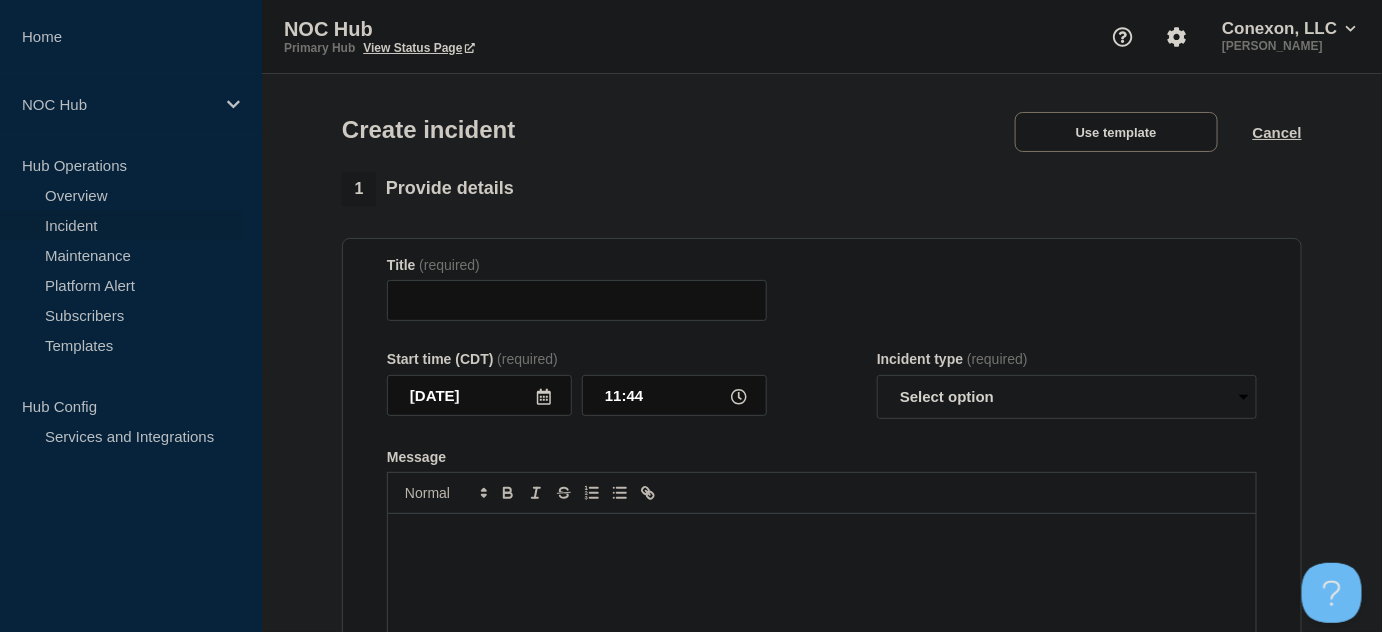 type on "Coop/Service Area | Network Circuit Event | Customers Not Affected" 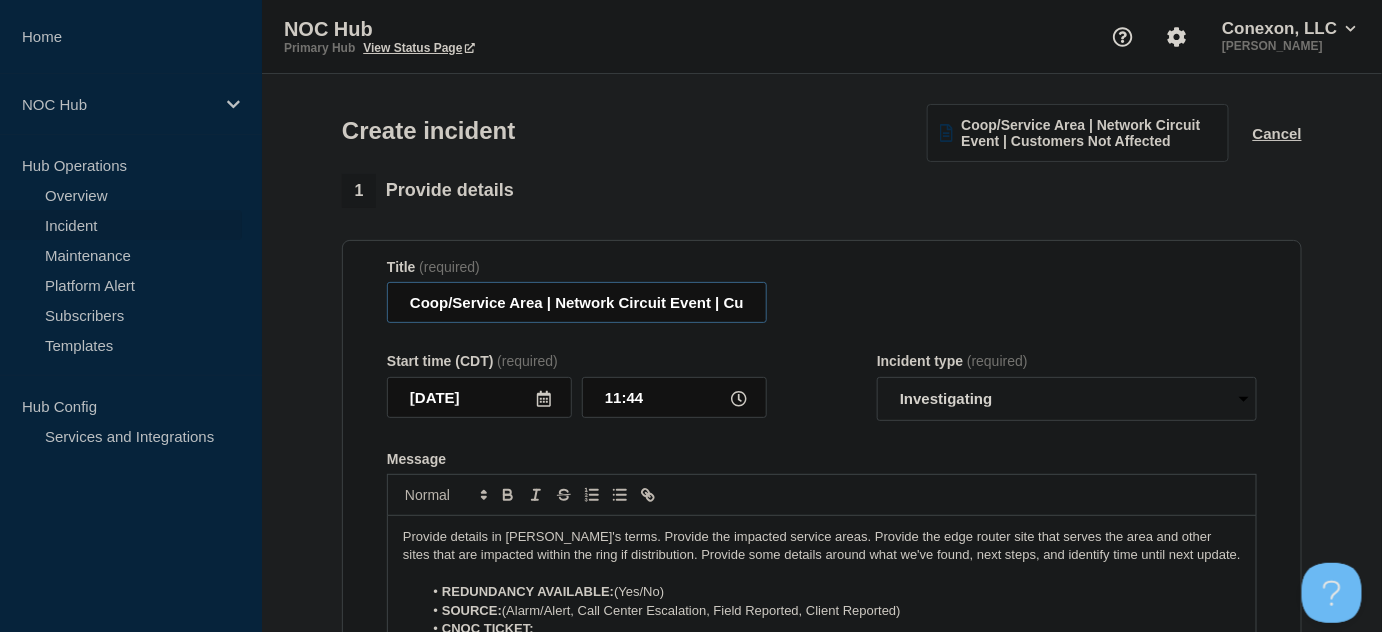 drag, startPoint x: 541, startPoint y: 306, endPoint x: 330, endPoint y: 306, distance: 211 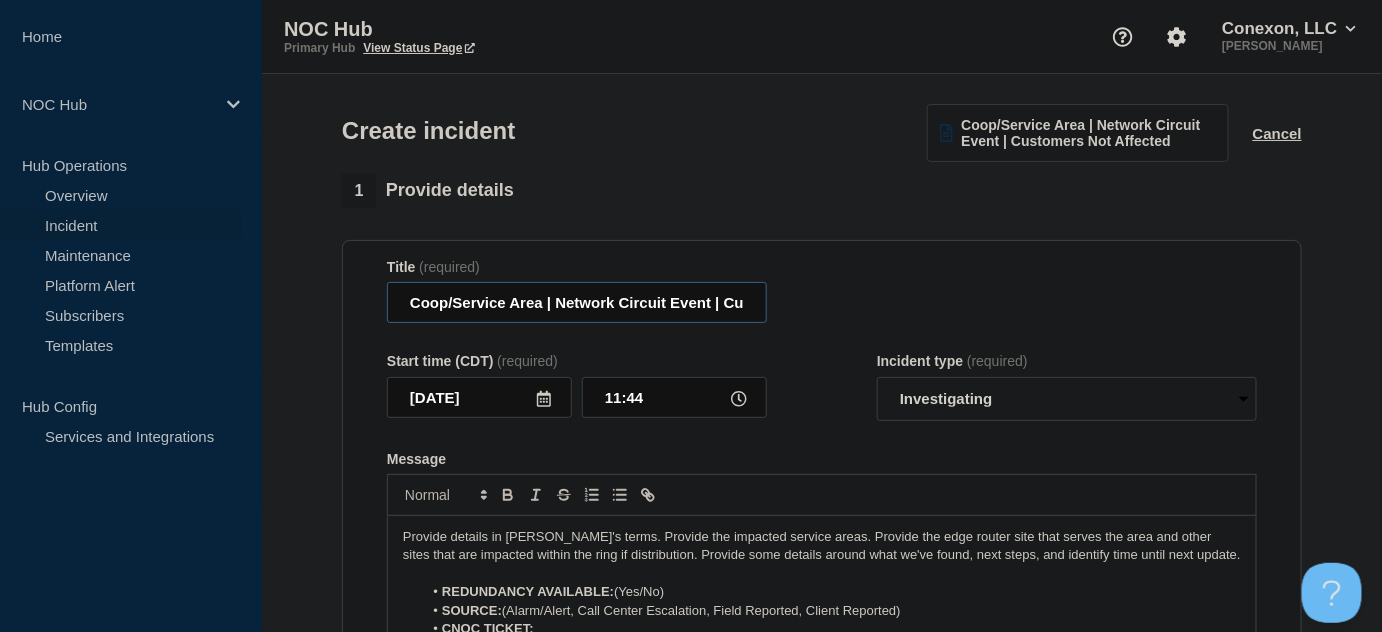 click on "1  Provide details  Title  (required) Coop/Service Area | Network Circuit Event | Customers Not Affected Start time (CDT)  (required) 2025-07-13 11:44 Incident type  (required) Select option Investigating Identified Monitoring Message  Provide details in laymen's terms. Provide the impacted service areas. Provide the edge router site that serves the area and other sites that are impacted within the ring if distribution. Provide some details around what we've found, next steps, and identify time until next update. REDUNDANCY AVAILABLE:  (Yes/No) SOURCE:  (Alarm/Alert, Call Center Escalation, Field Reported, Client Reported) CNOC TICKET:  iGLASS RESOURCES:  (Paste URL for graphs, maps, etc) You received this email because you are subscribed to Conexon NOC service status notifications. 2  Set affected Services  You have not selected any services yet. Select Services 3  Notifications  Send immediate notification to subscribers Send immediate notification to subscribers  Yes  No Create incident Cancel" at bounding box center [822, 746] 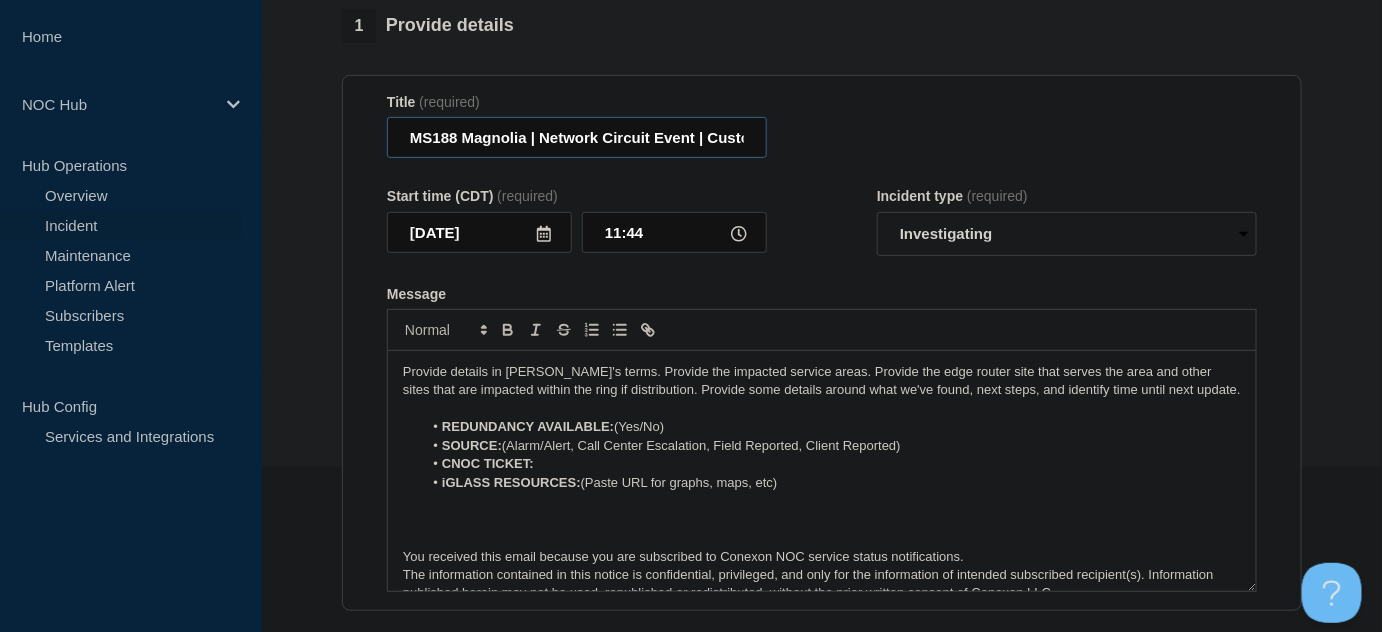 scroll, scrollTop: 181, scrollLeft: 0, axis: vertical 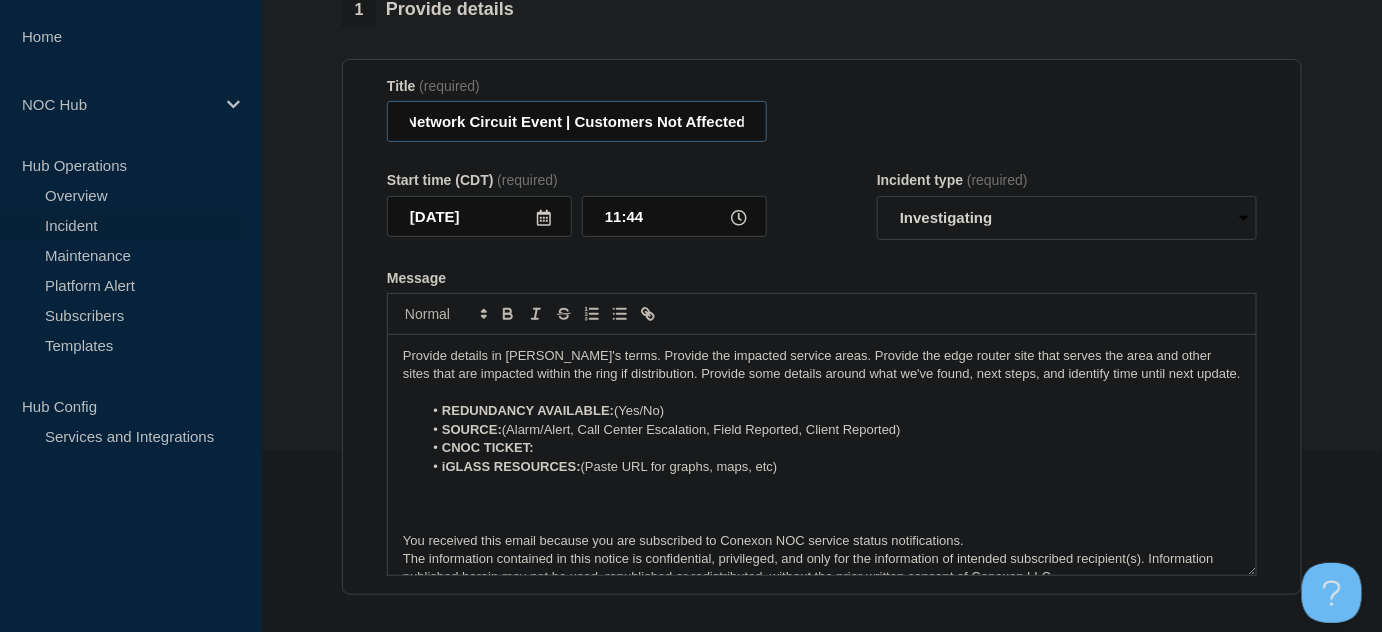 drag, startPoint x: 693, startPoint y: 121, endPoint x: 945, endPoint y: 149, distance: 253.55078 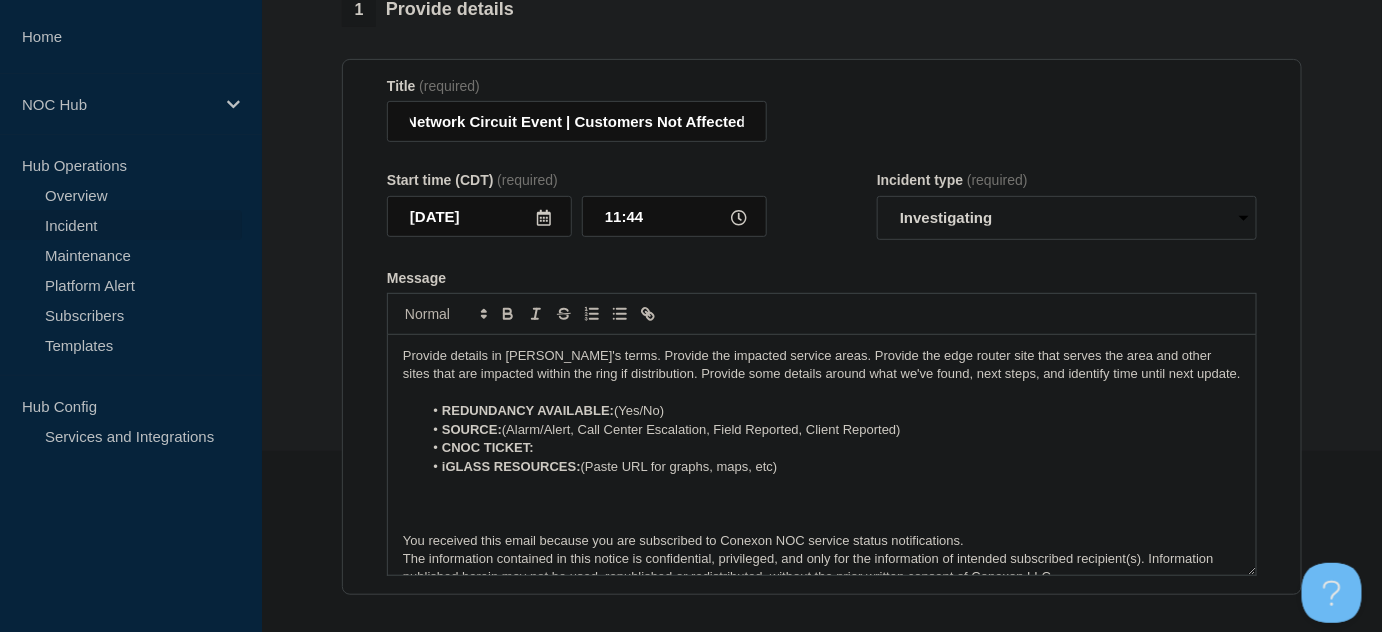 drag, startPoint x: 848, startPoint y: 135, endPoint x: 833, endPoint y: 138, distance: 15.297058 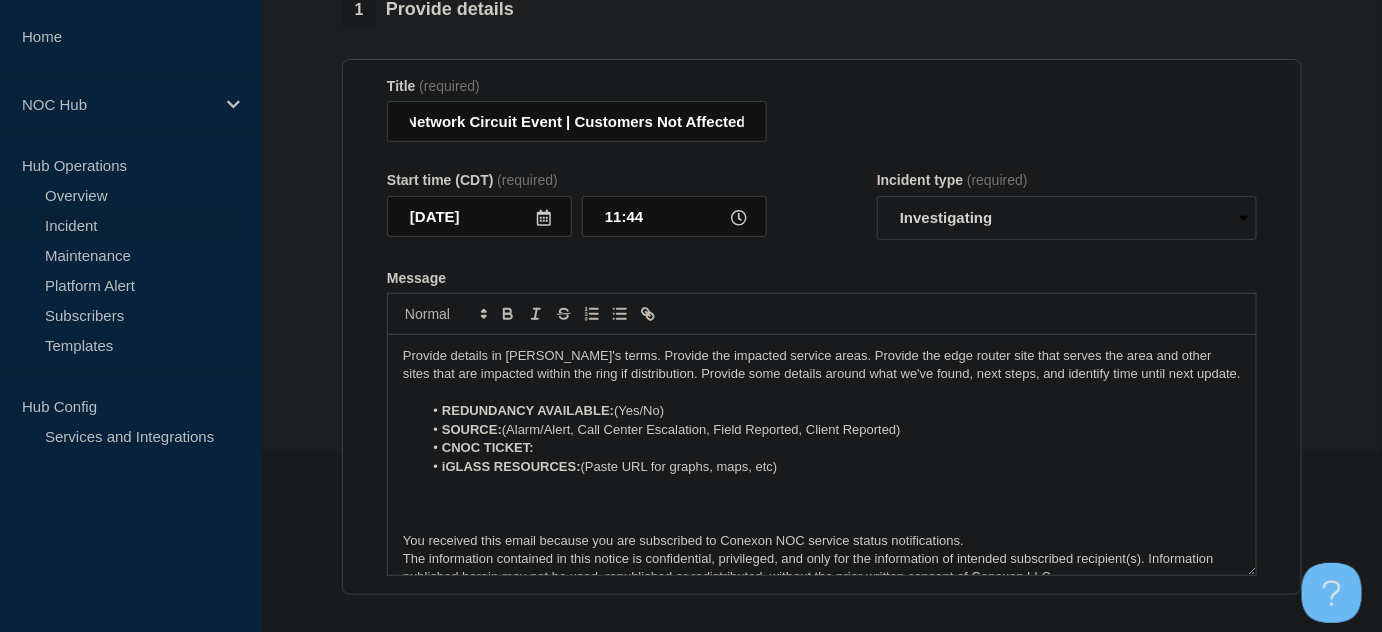 click on "Title  (required) MS188 Magnolia | Network Circuit Event | Customers Not Affected" at bounding box center (822, 110) 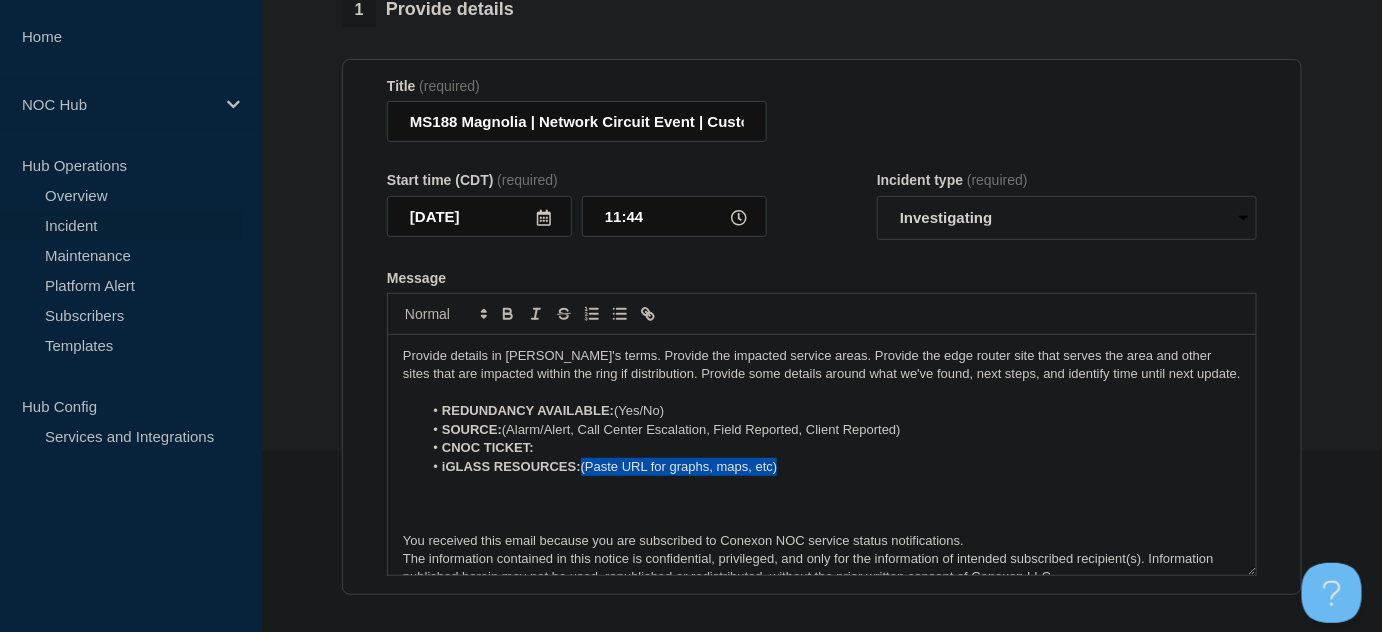 drag, startPoint x: 586, startPoint y: 467, endPoint x: 840, endPoint y: 470, distance: 254.01772 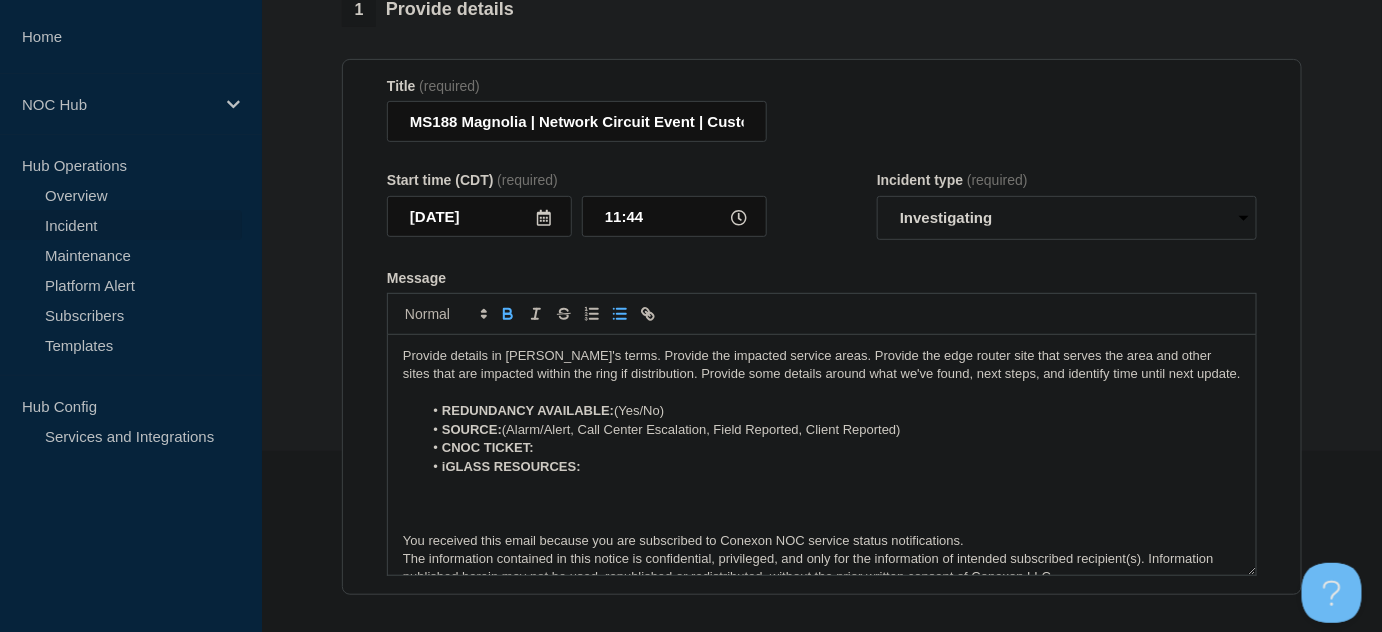 click on "CNOC TICKET:" at bounding box center (832, 448) 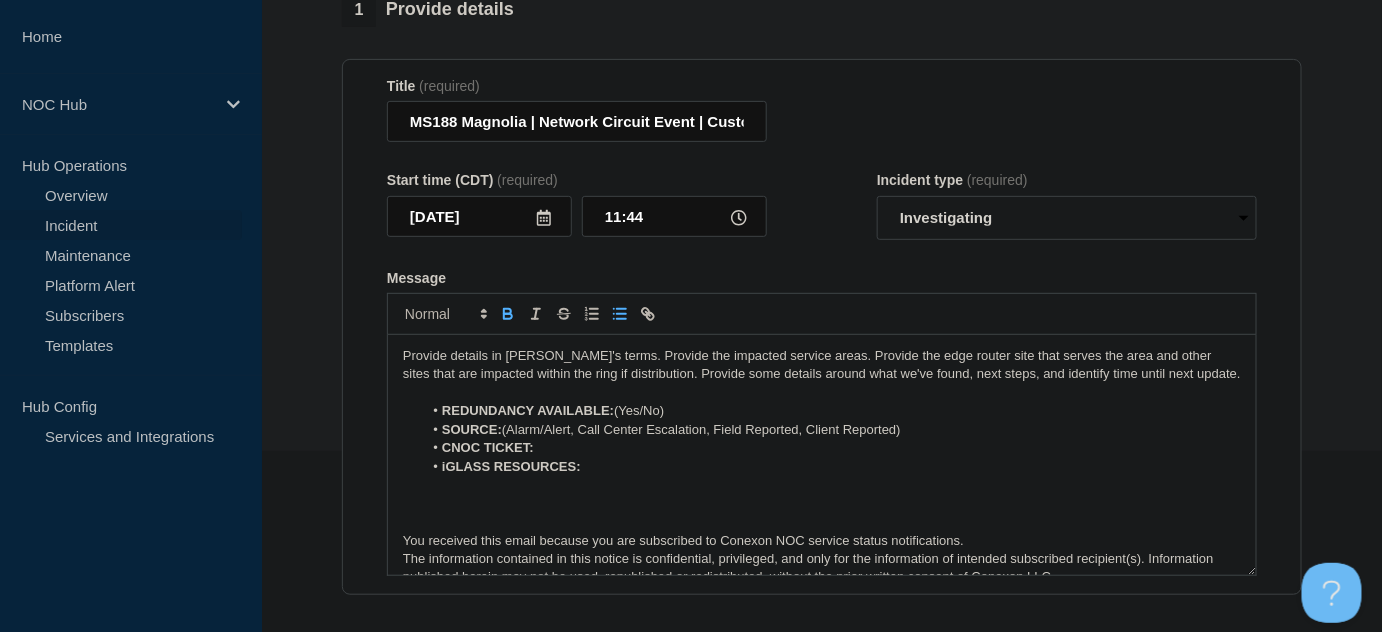 type 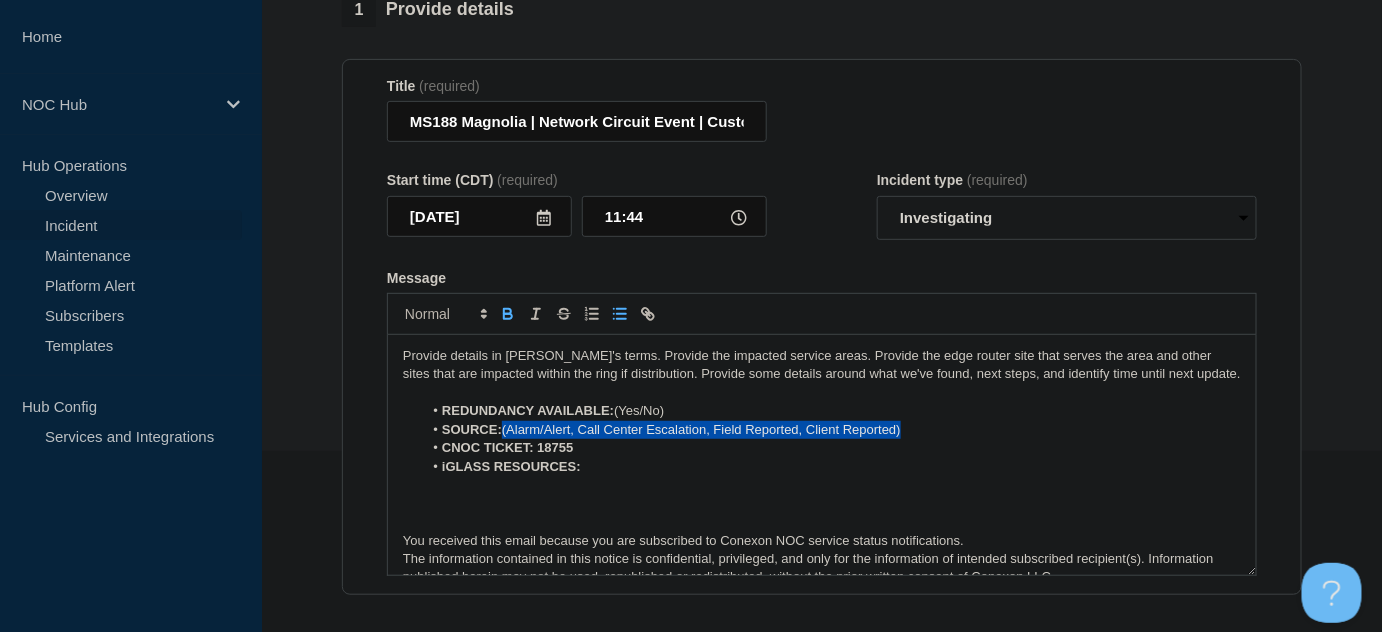 drag, startPoint x: 504, startPoint y: 434, endPoint x: 908, endPoint y: 421, distance: 404.2091 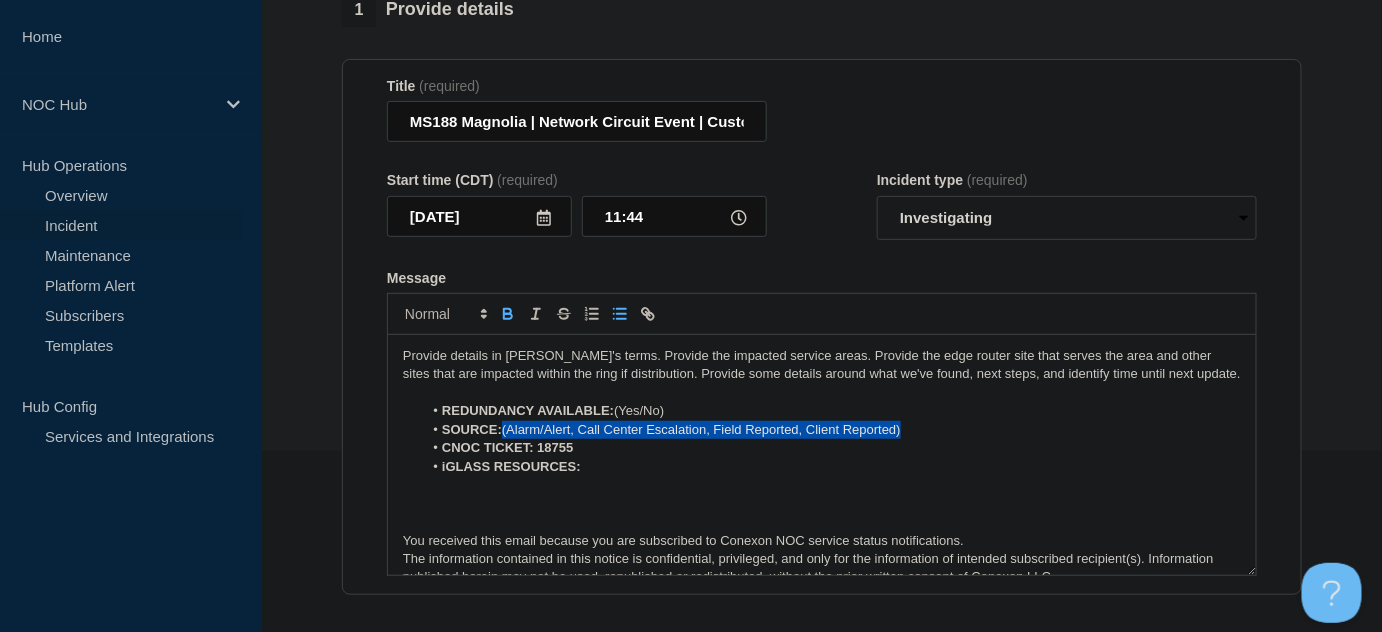 click on "SOURCE:  (Alarm/Alert, Call Center Escalation, Field Reported, Client Reported)" at bounding box center (832, 430) 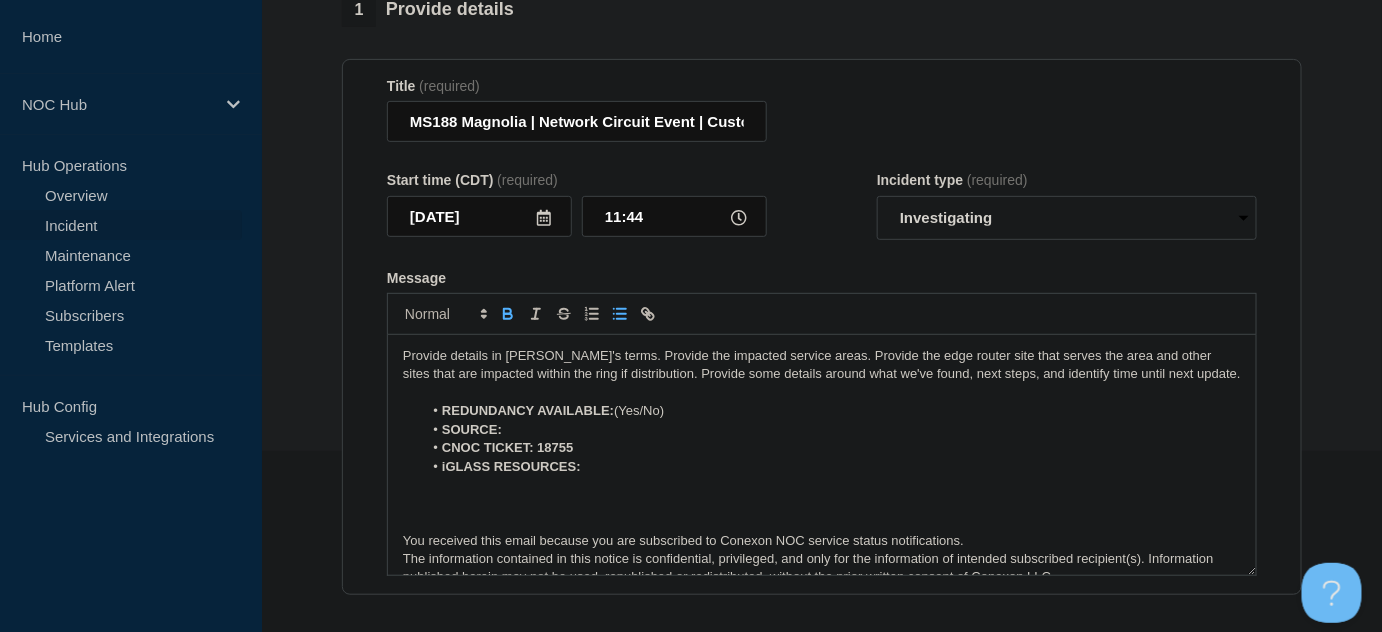 drag, startPoint x: 621, startPoint y: 410, endPoint x: 769, endPoint y: 420, distance: 148.33745 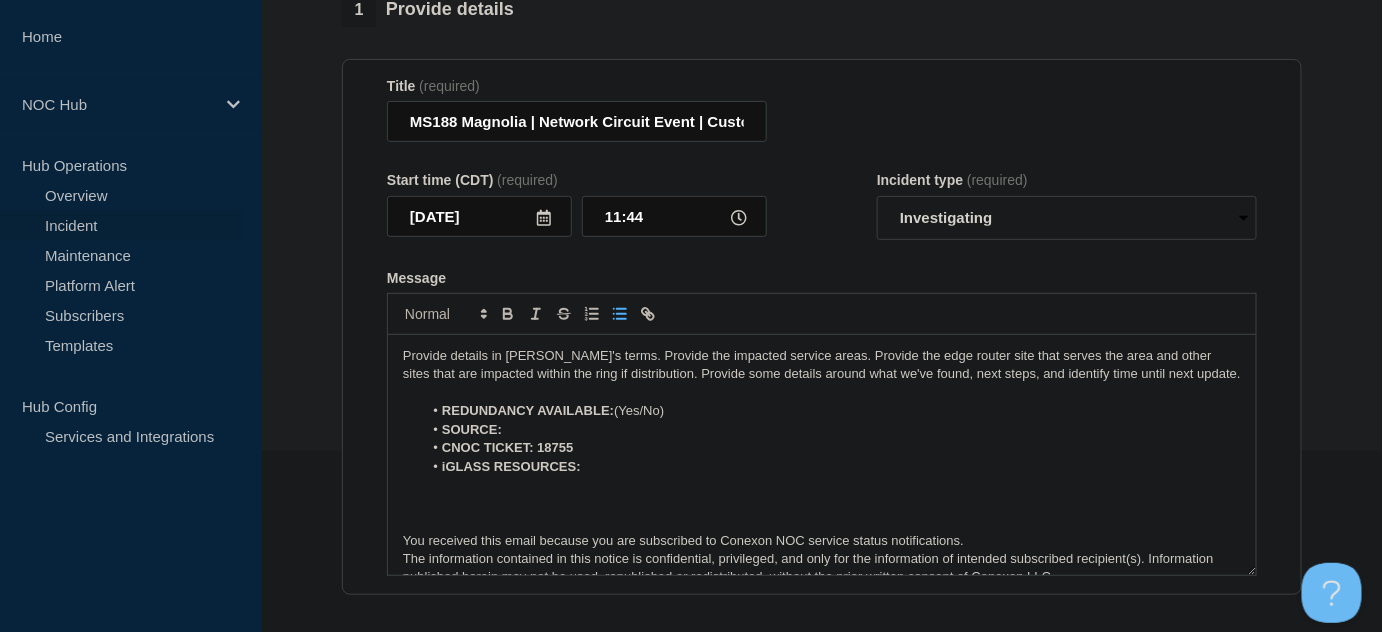 click on "REDUNDANCY AVAILABLE:  (Yes/No)" at bounding box center (832, 411) 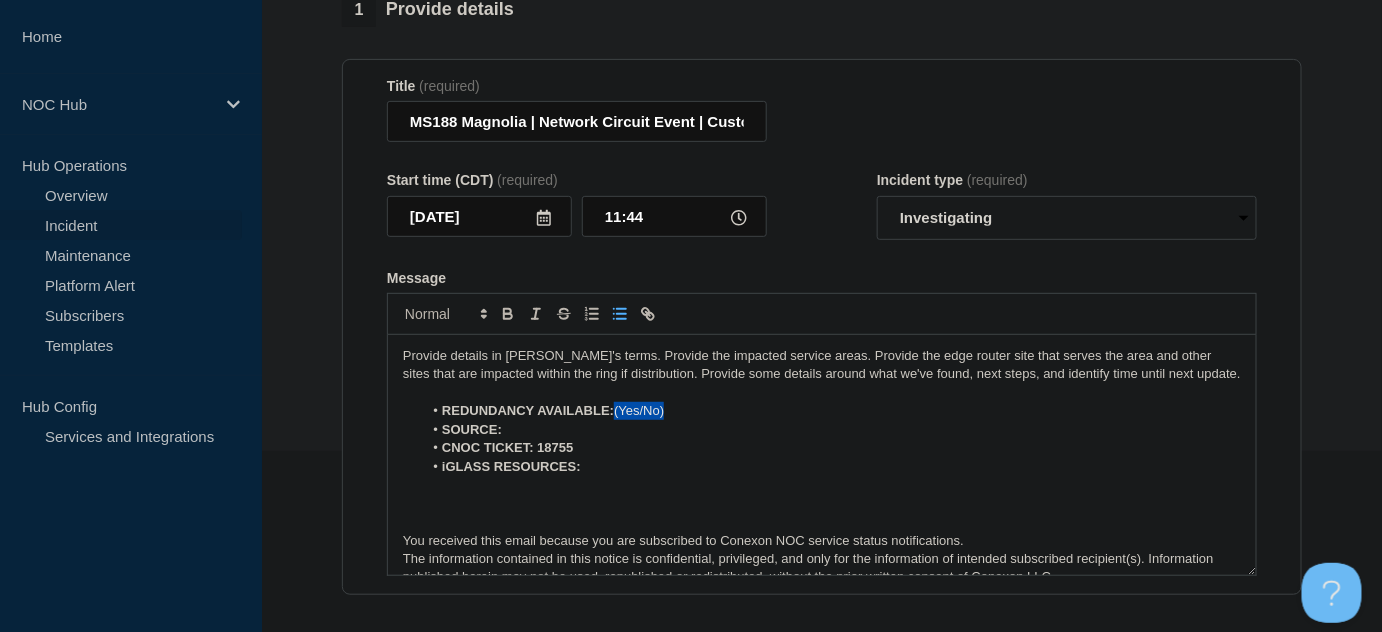 drag, startPoint x: 617, startPoint y: 413, endPoint x: 749, endPoint y: 412, distance: 132.00378 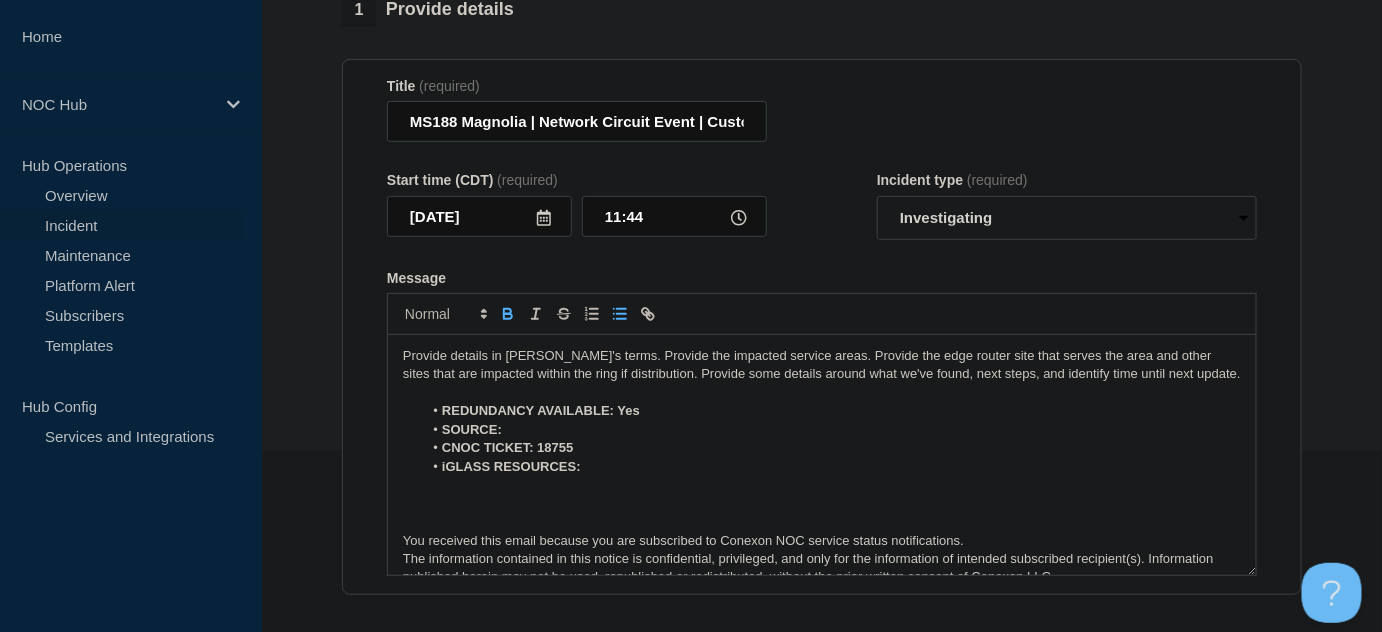 click on "SOURCE:" at bounding box center (832, 430) 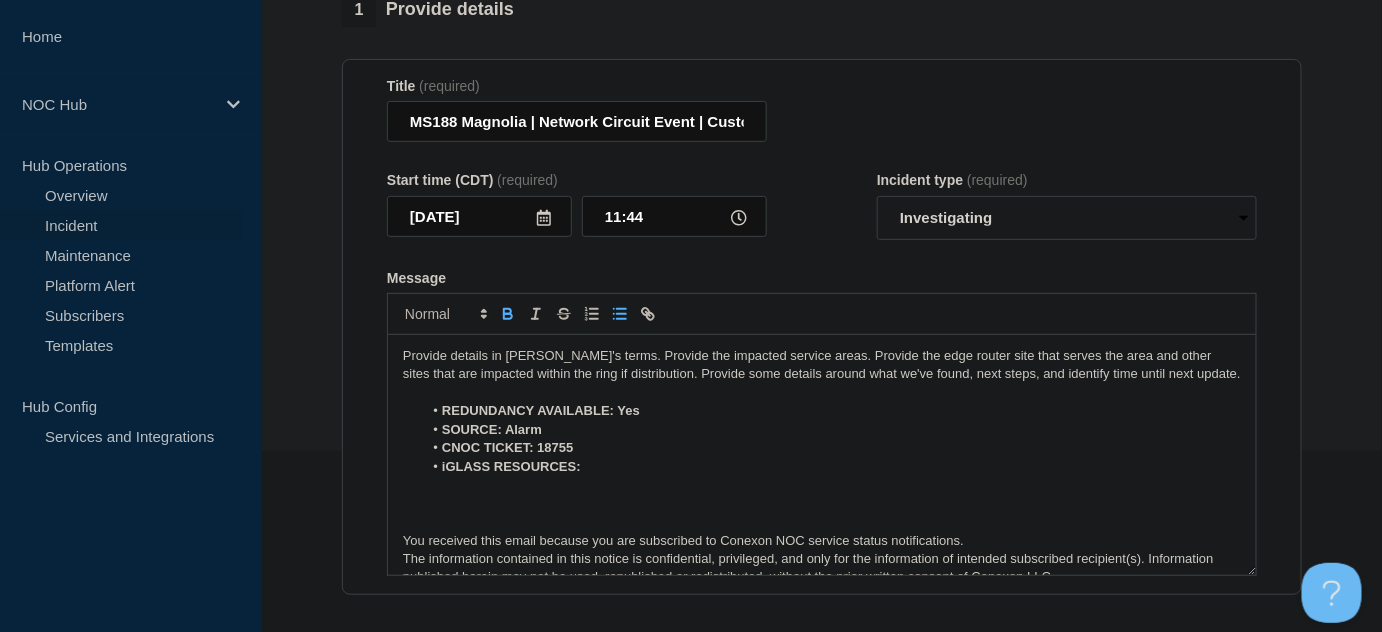 click on "iGLASS RESOURCES:" at bounding box center [832, 467] 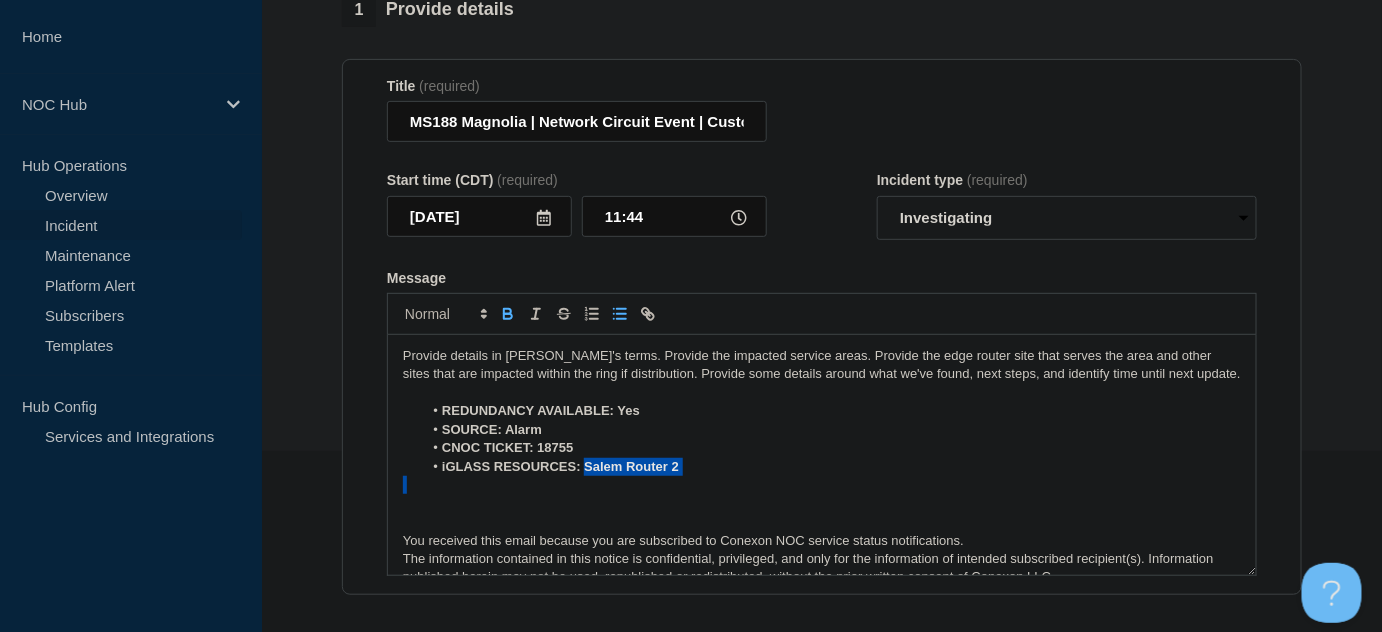 drag, startPoint x: 585, startPoint y: 471, endPoint x: 725, endPoint y: 467, distance: 140.05713 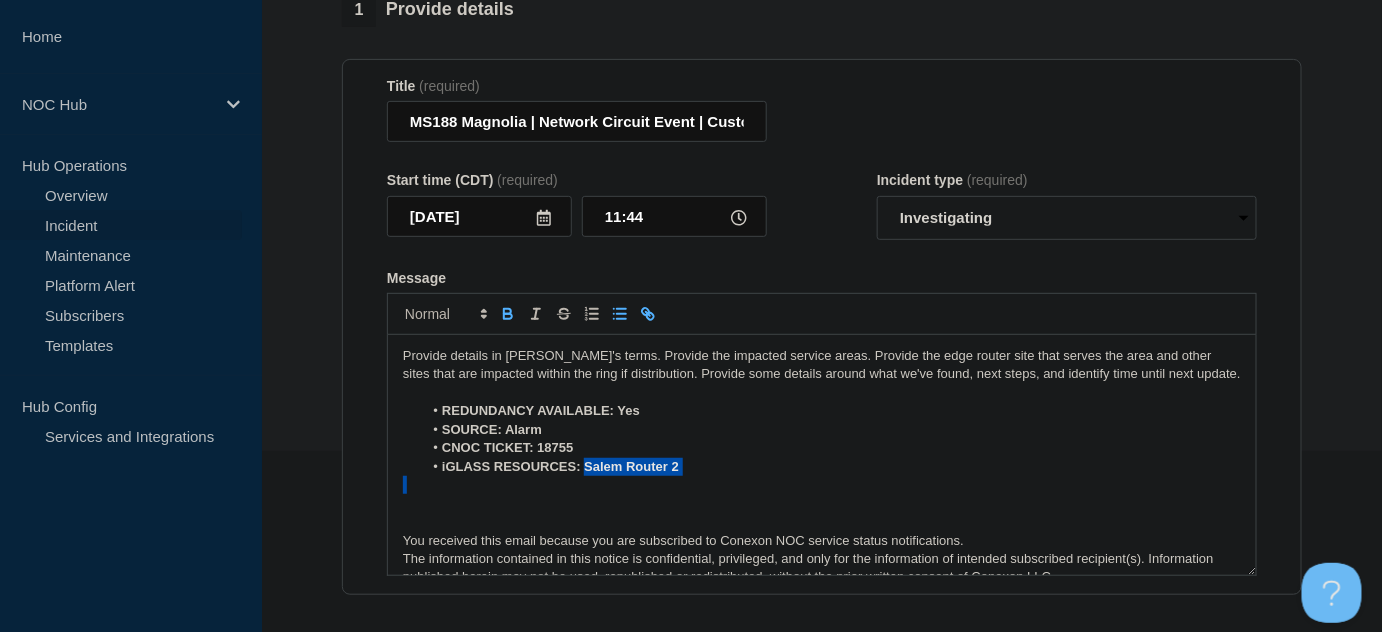 click 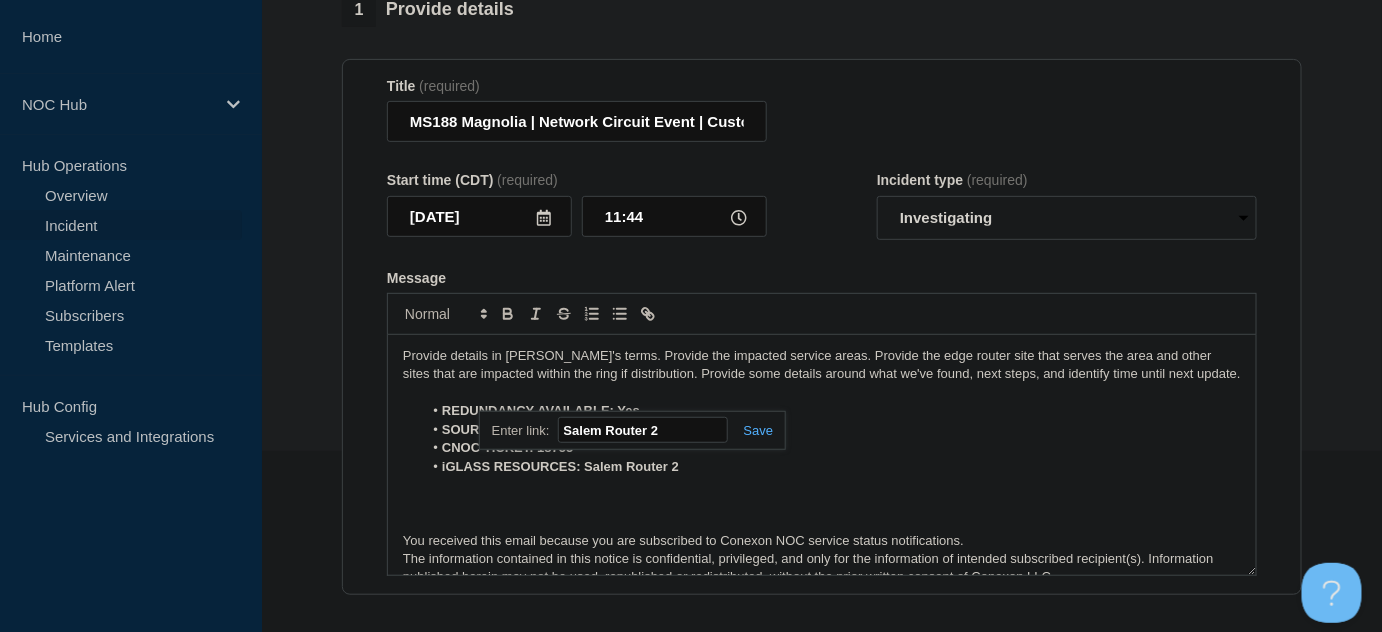 paste on "https://noc.iglass.net/jglass/network/conexon-connect/mach/11420" 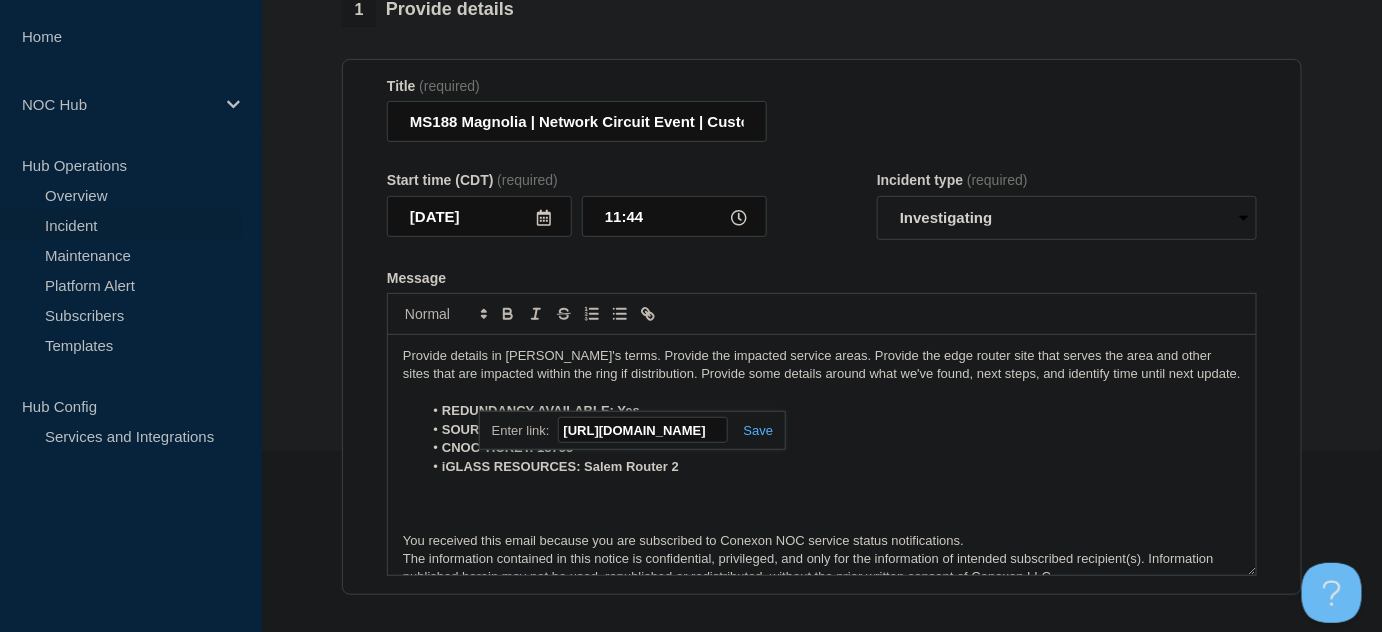 scroll, scrollTop: 0, scrollLeft: 253, axis: horizontal 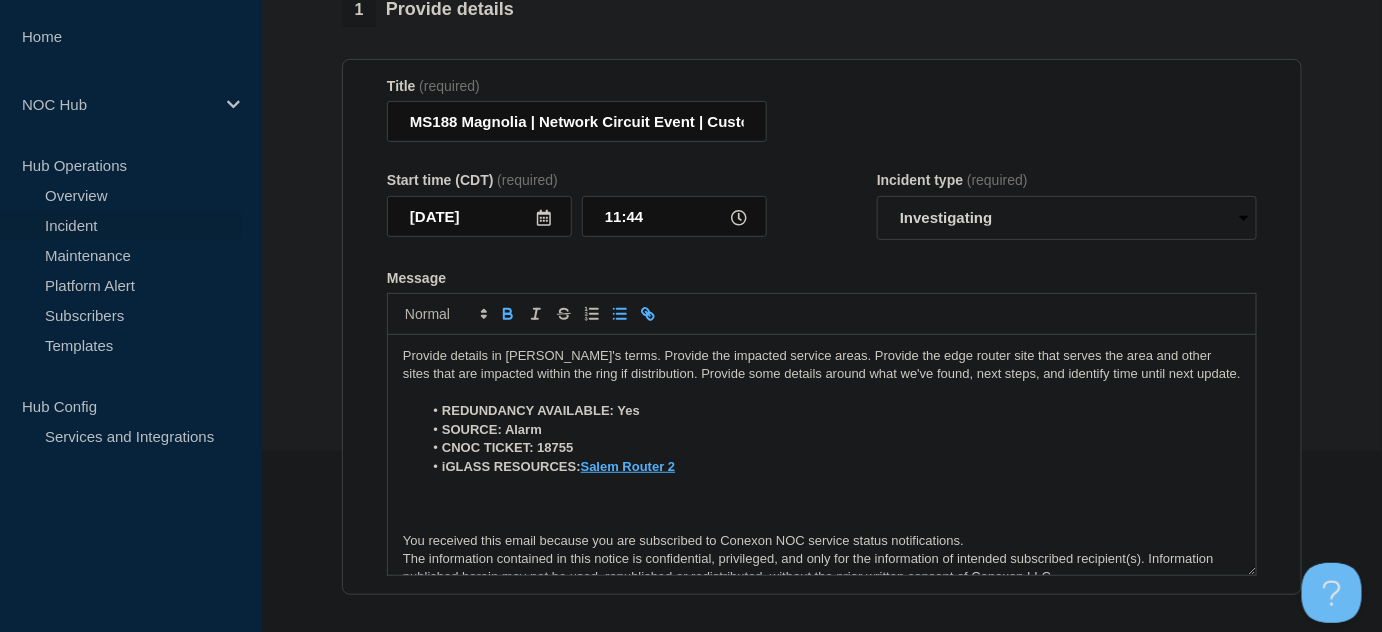 click on "SOURCE: Alarm" at bounding box center (832, 430) 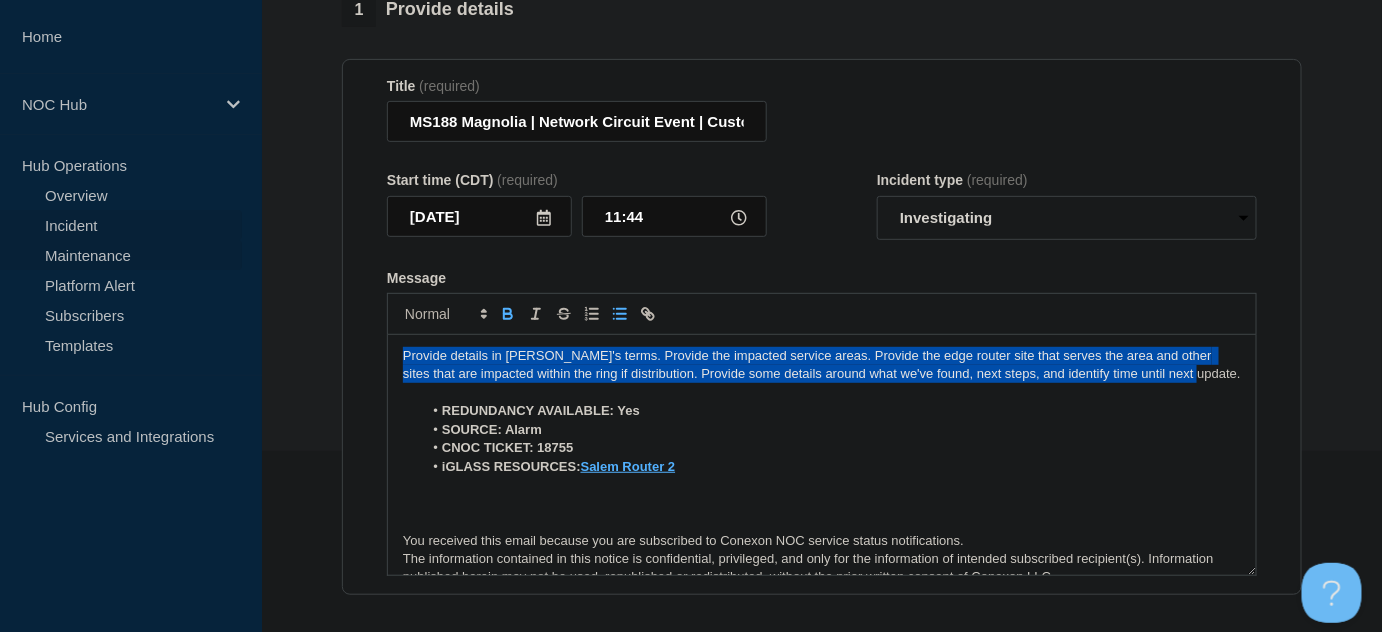 drag, startPoint x: 1170, startPoint y: 378, endPoint x: 64, endPoint y: 263, distance: 1111.9626 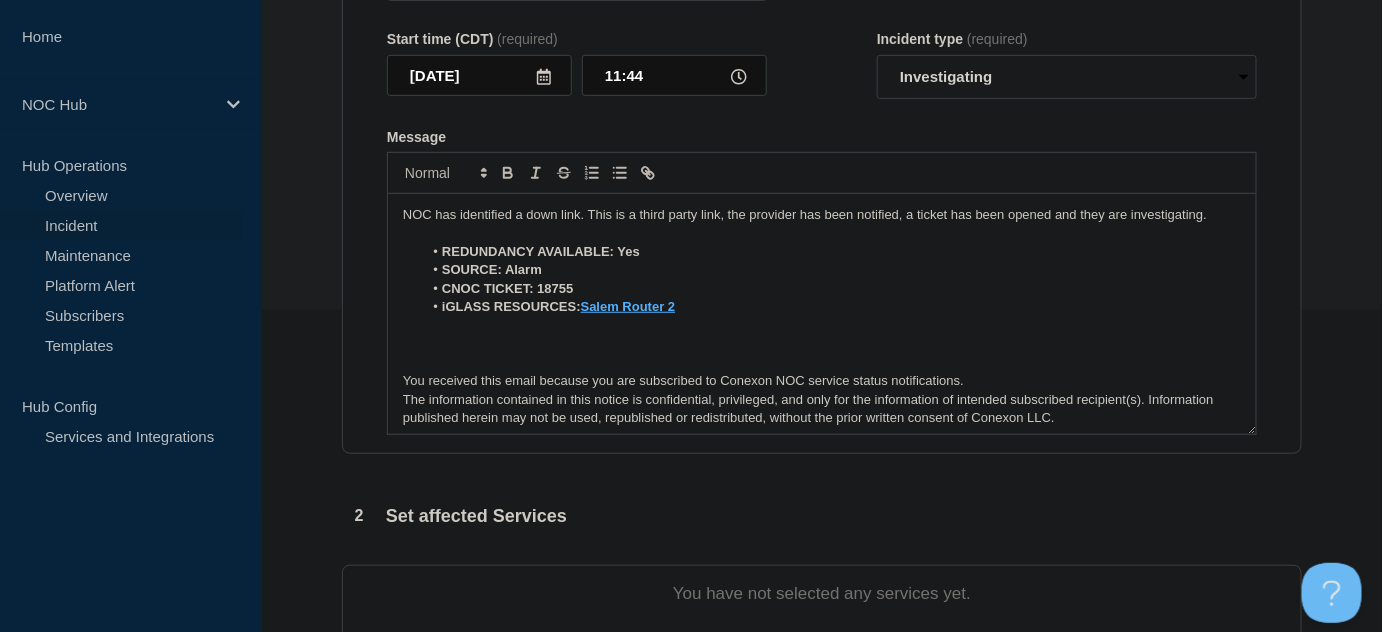 scroll, scrollTop: 727, scrollLeft: 0, axis: vertical 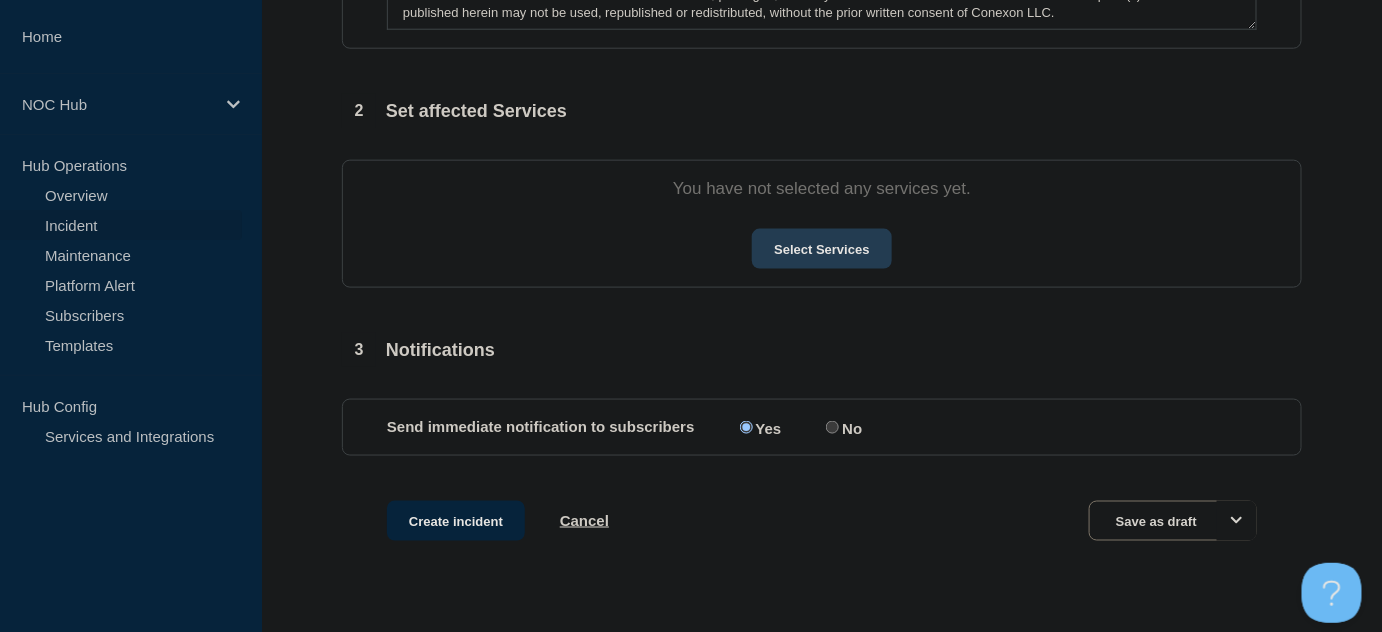 click on "Select Services" at bounding box center [821, 249] 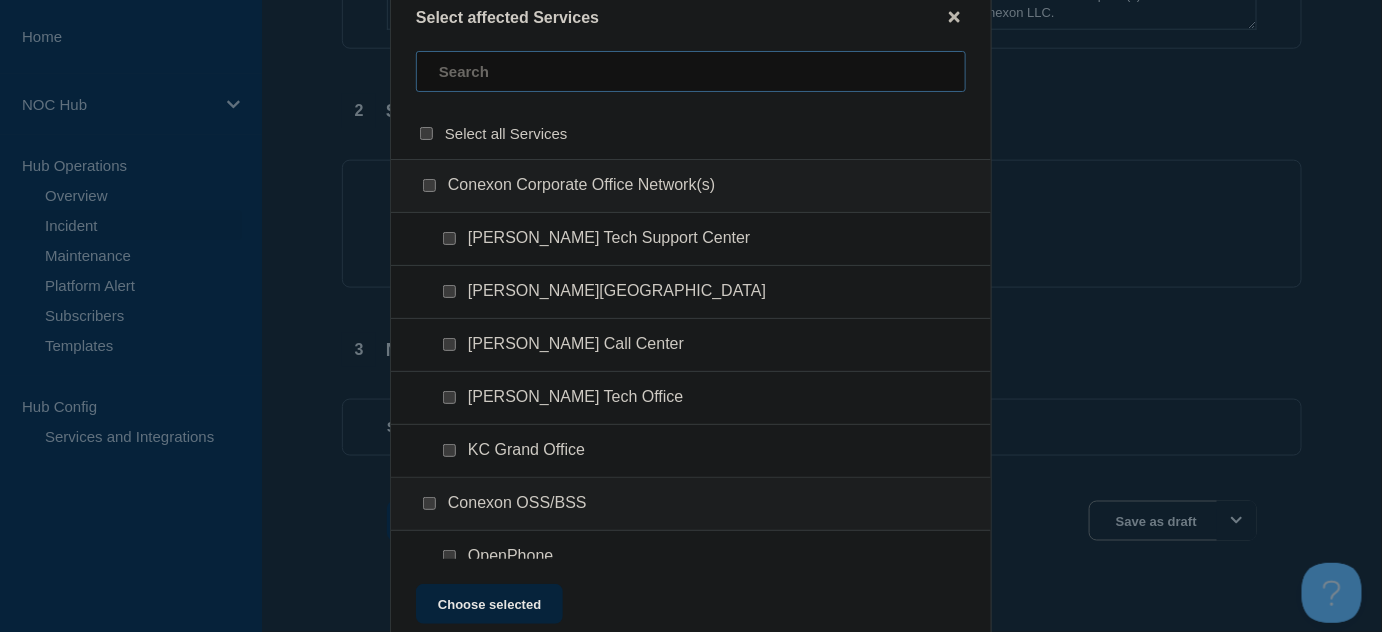 click at bounding box center (691, 71) 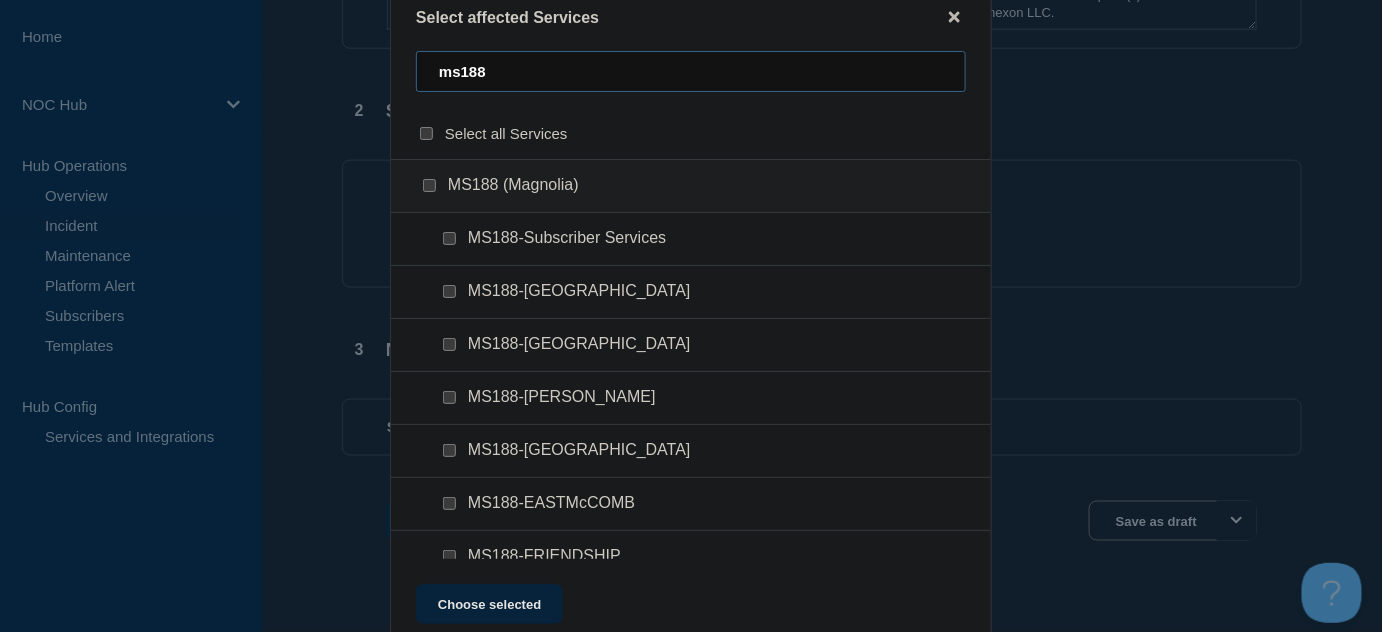type on "ms188" 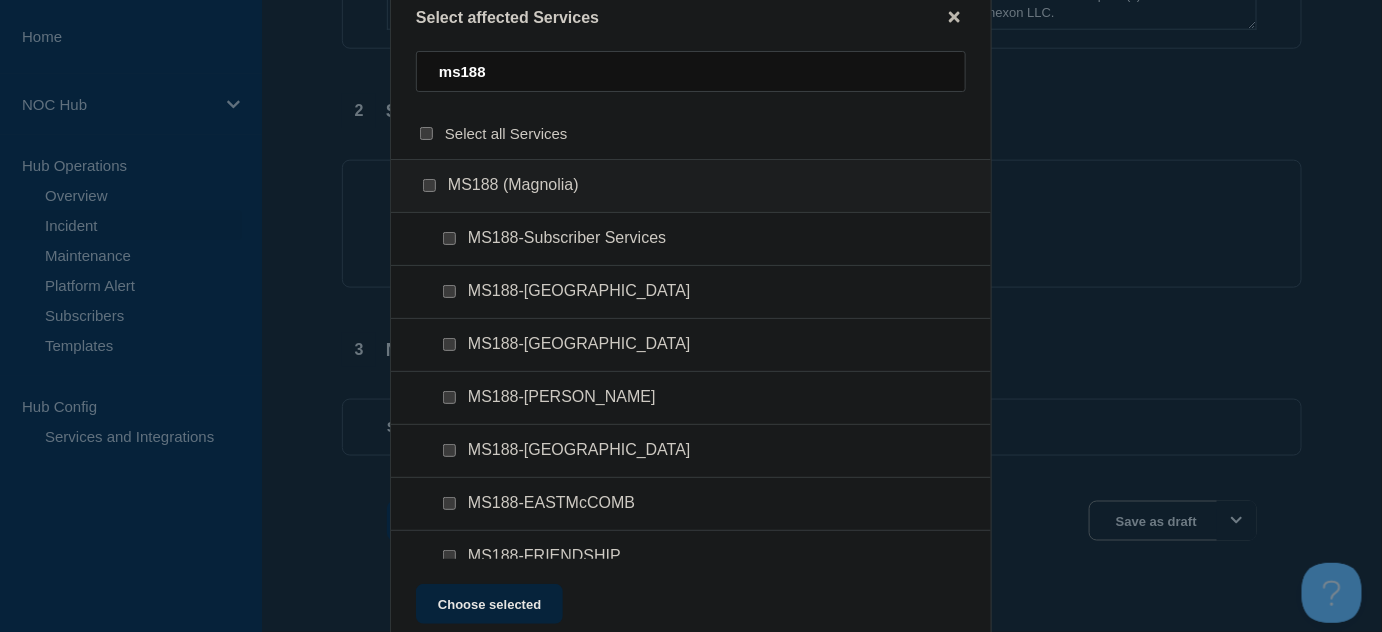 click at bounding box center (449, 238) 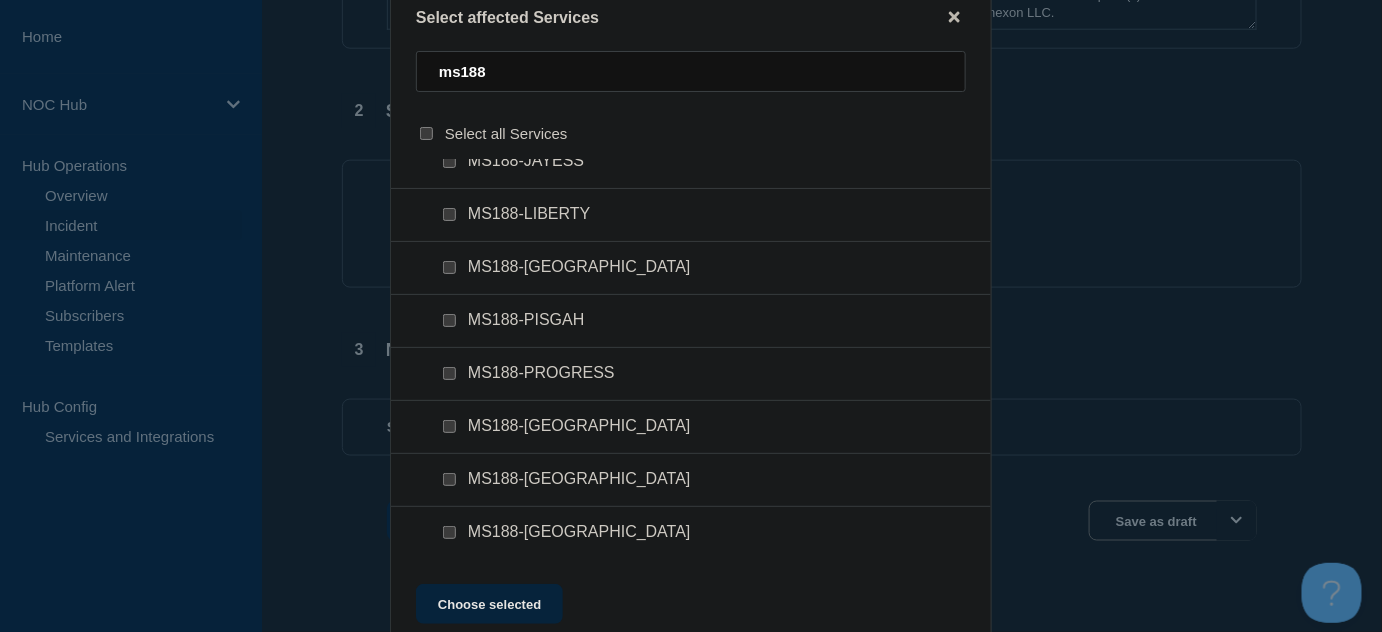 scroll, scrollTop: 556, scrollLeft: 0, axis: vertical 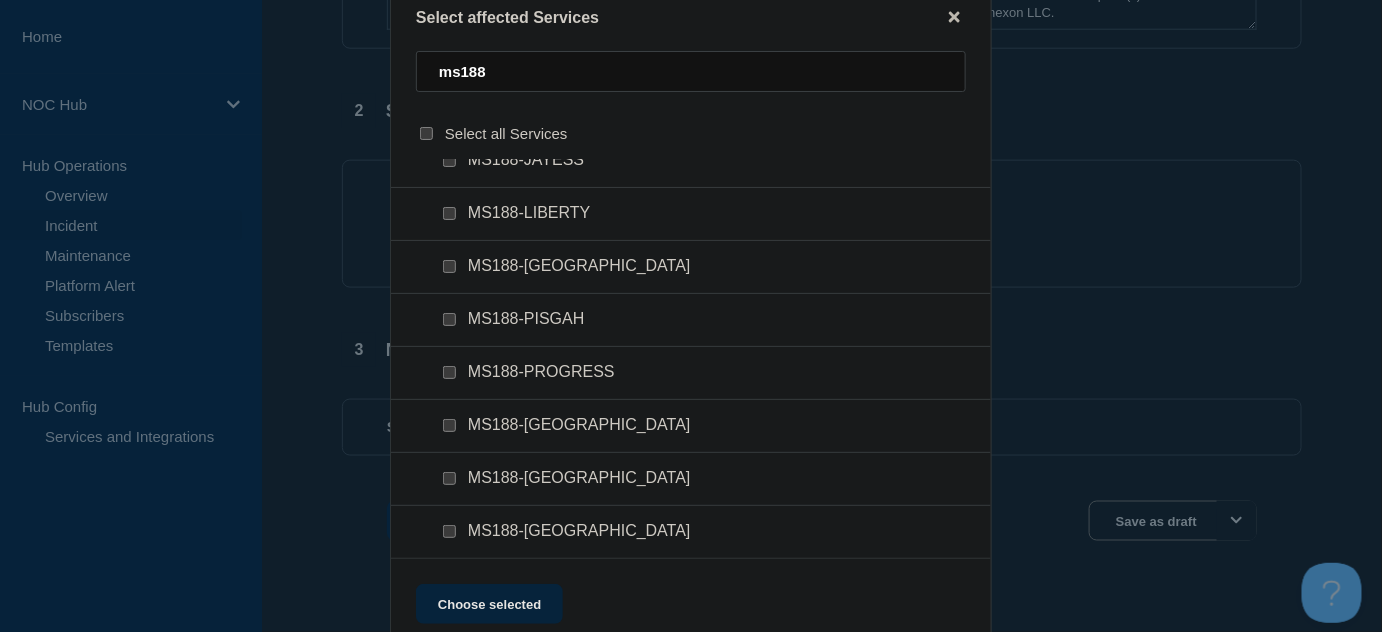 click at bounding box center [449, 425] 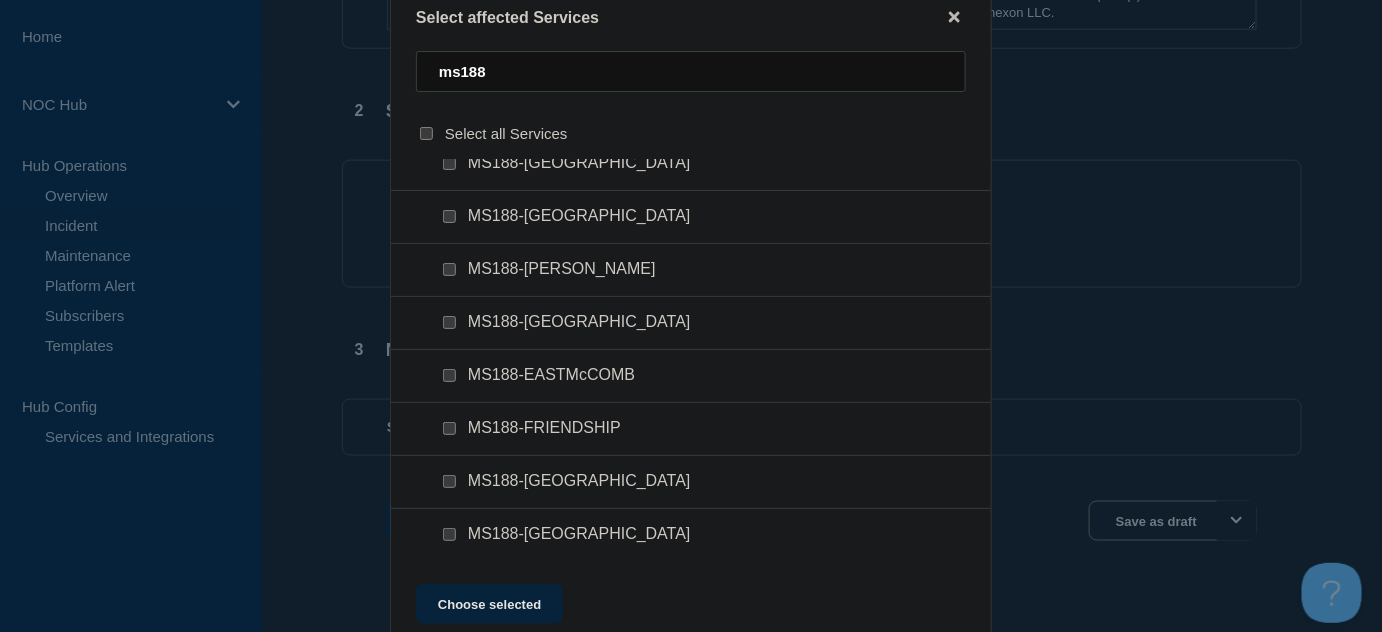 scroll, scrollTop: 556, scrollLeft: 0, axis: vertical 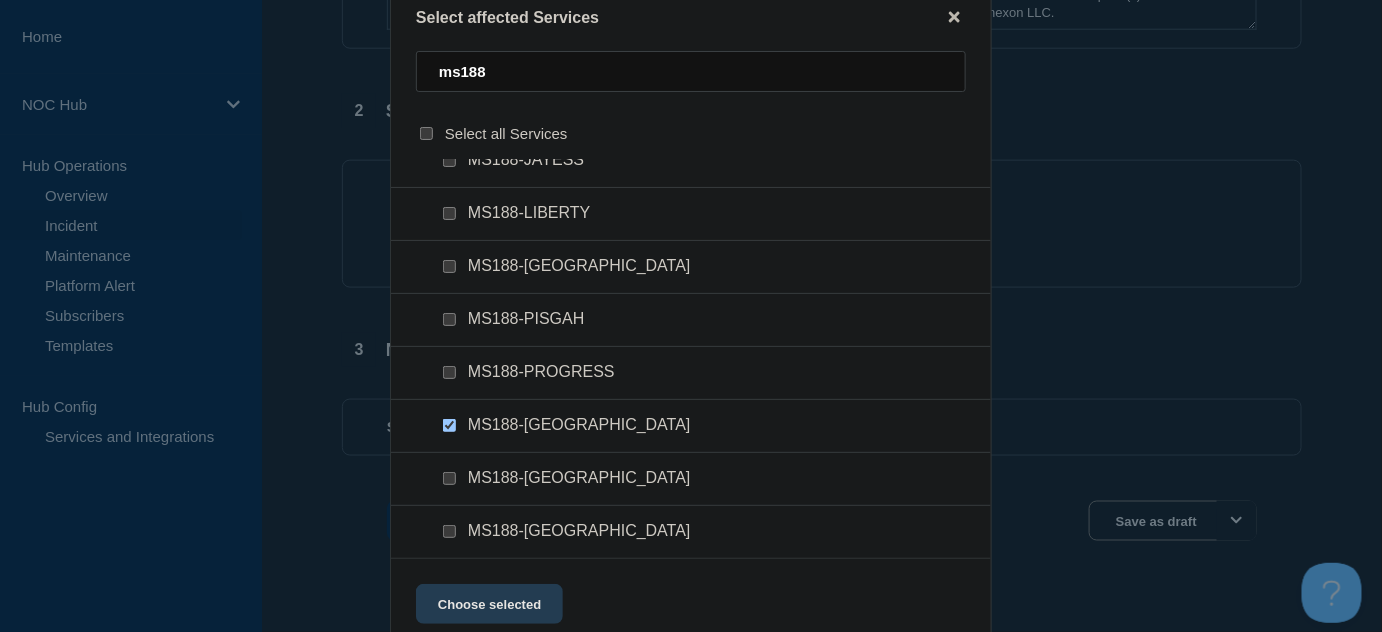 click on "Choose selected" 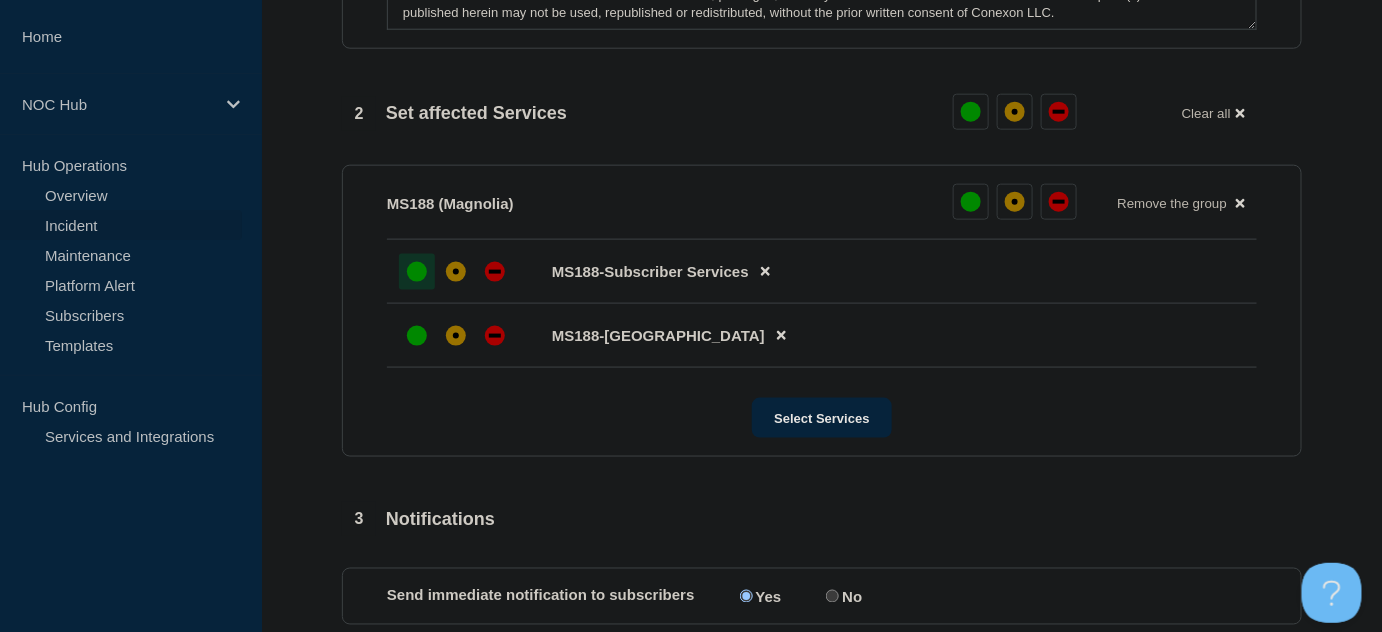 click at bounding box center [417, 272] 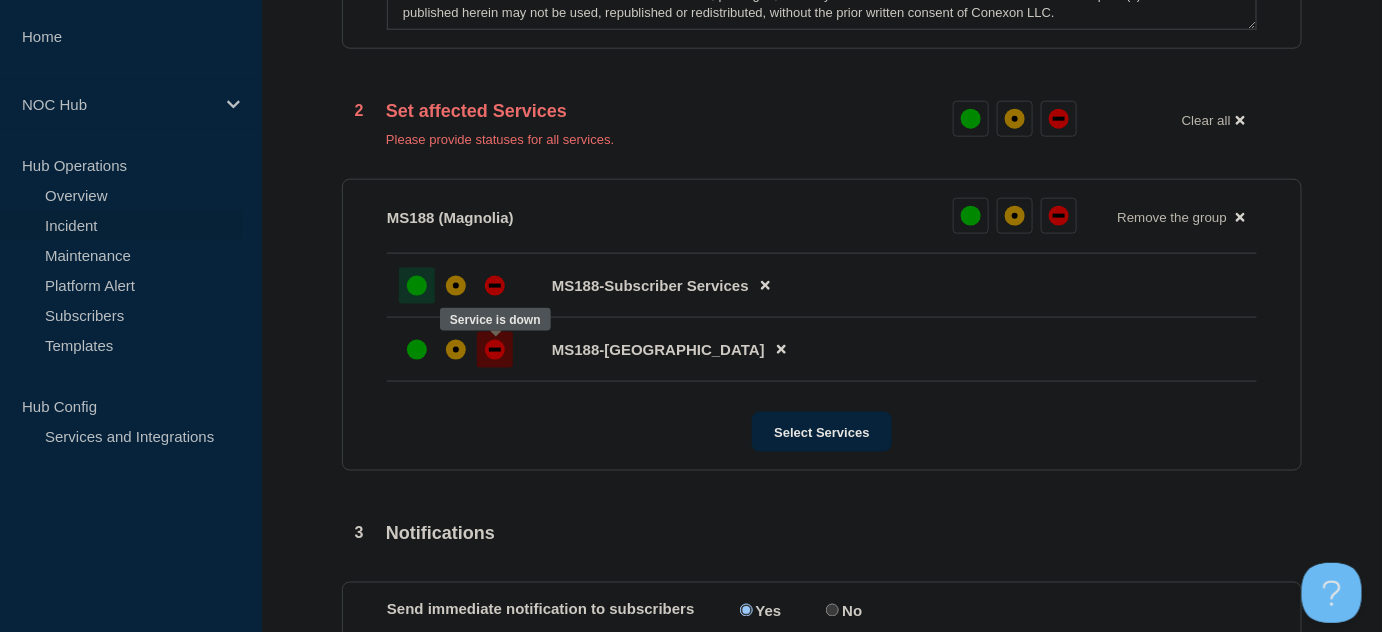 click at bounding box center (495, 350) 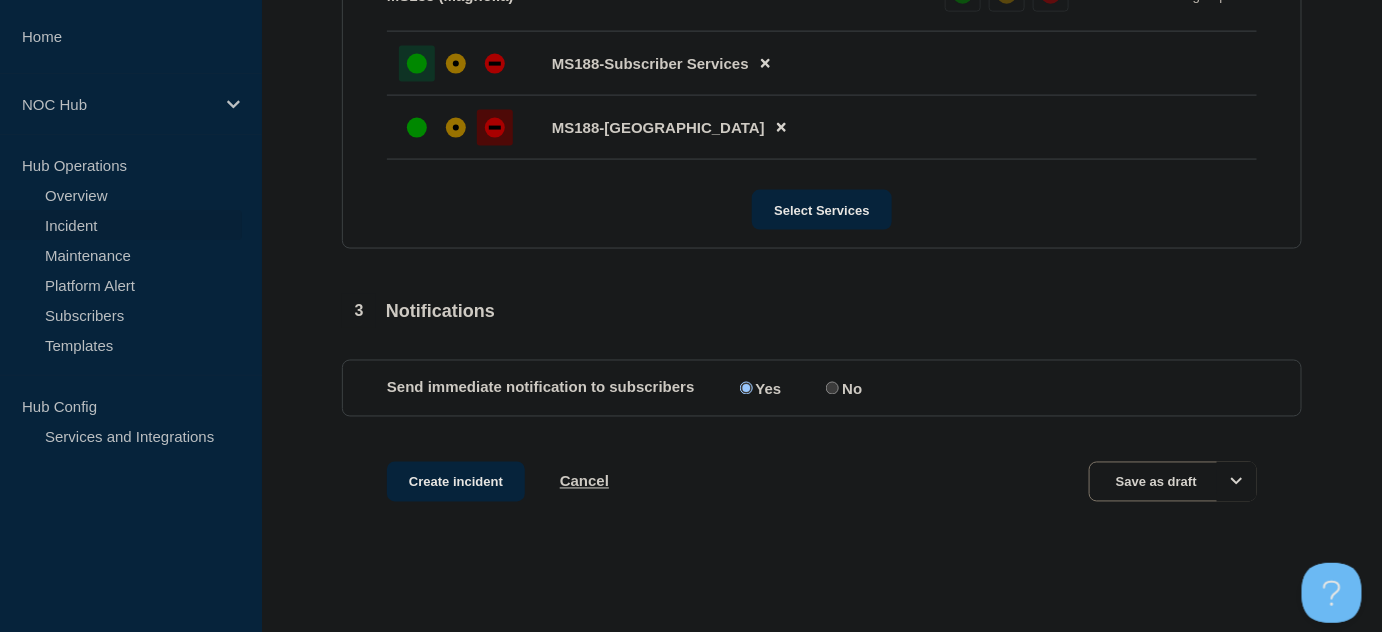 scroll, scrollTop: 939, scrollLeft: 0, axis: vertical 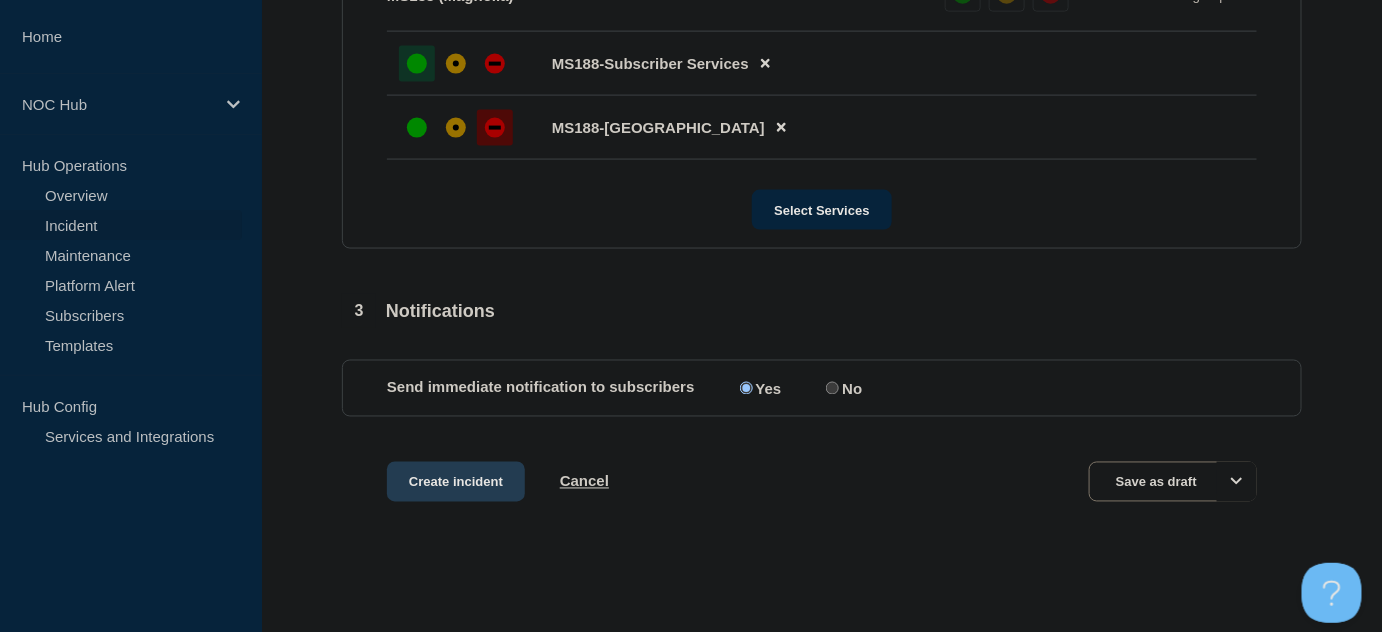 click on "Create incident" at bounding box center (456, 482) 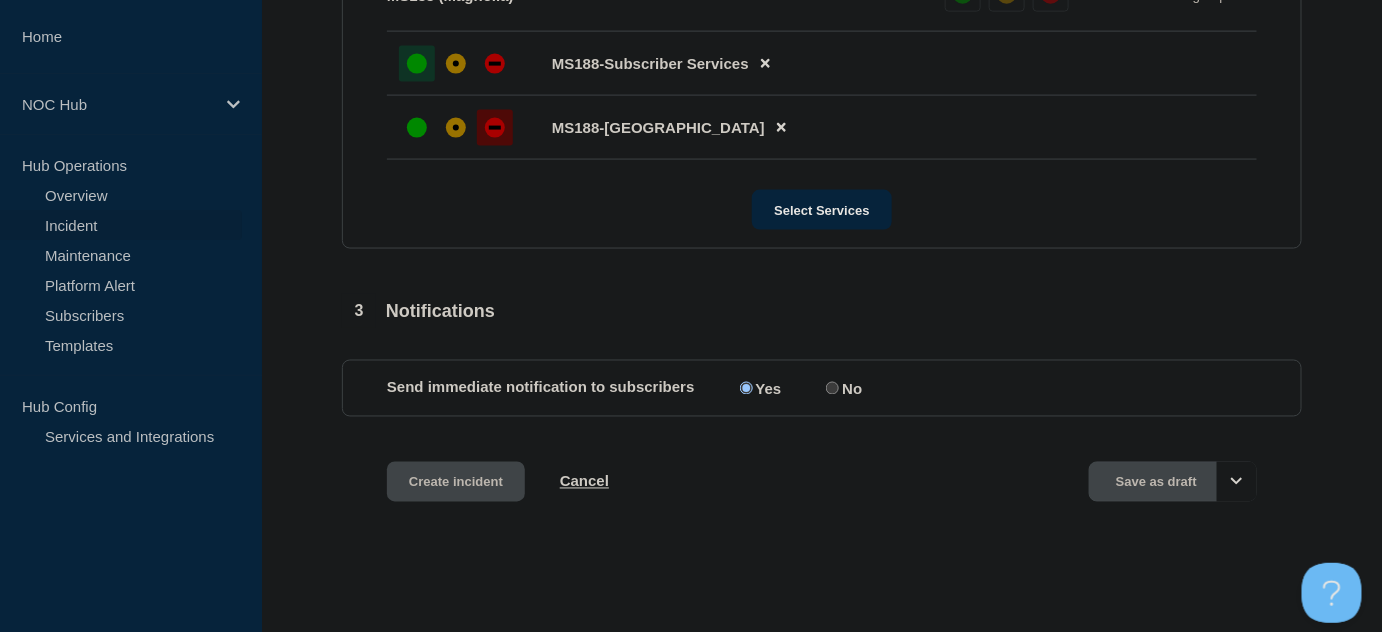 scroll, scrollTop: 0, scrollLeft: 0, axis: both 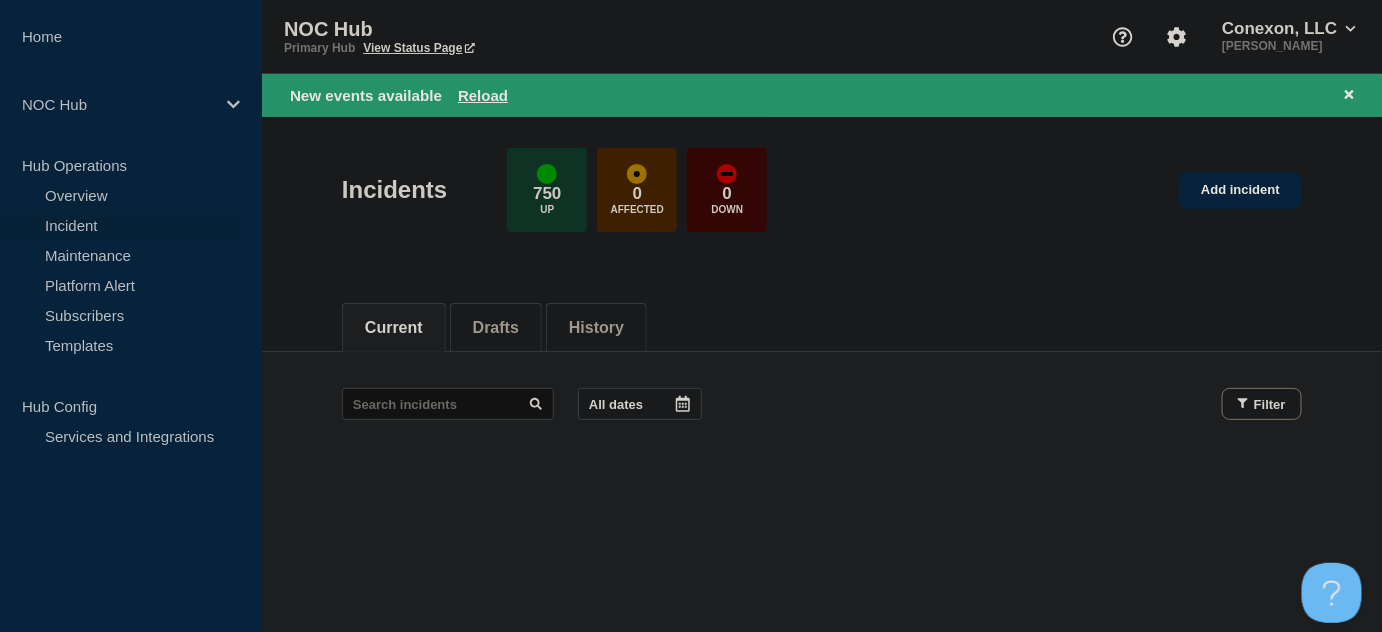 click on "Incidents 750 Up 0 Affected 0 Down" 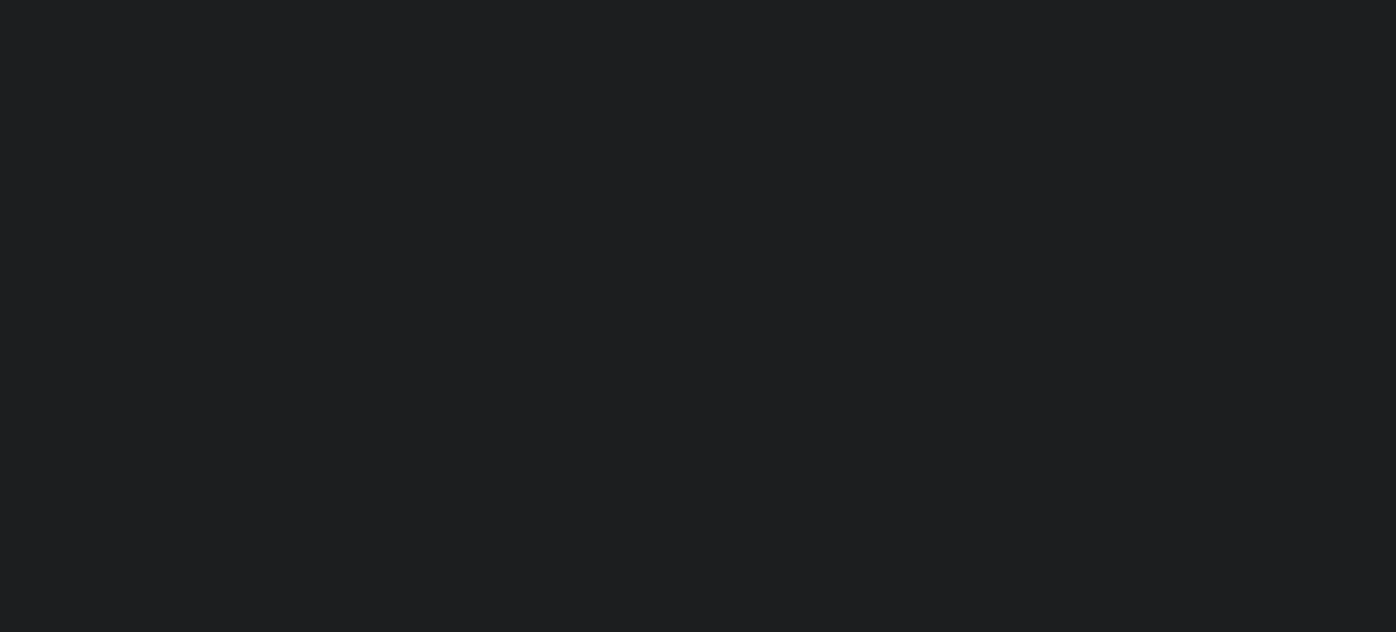 scroll, scrollTop: 0, scrollLeft: 0, axis: both 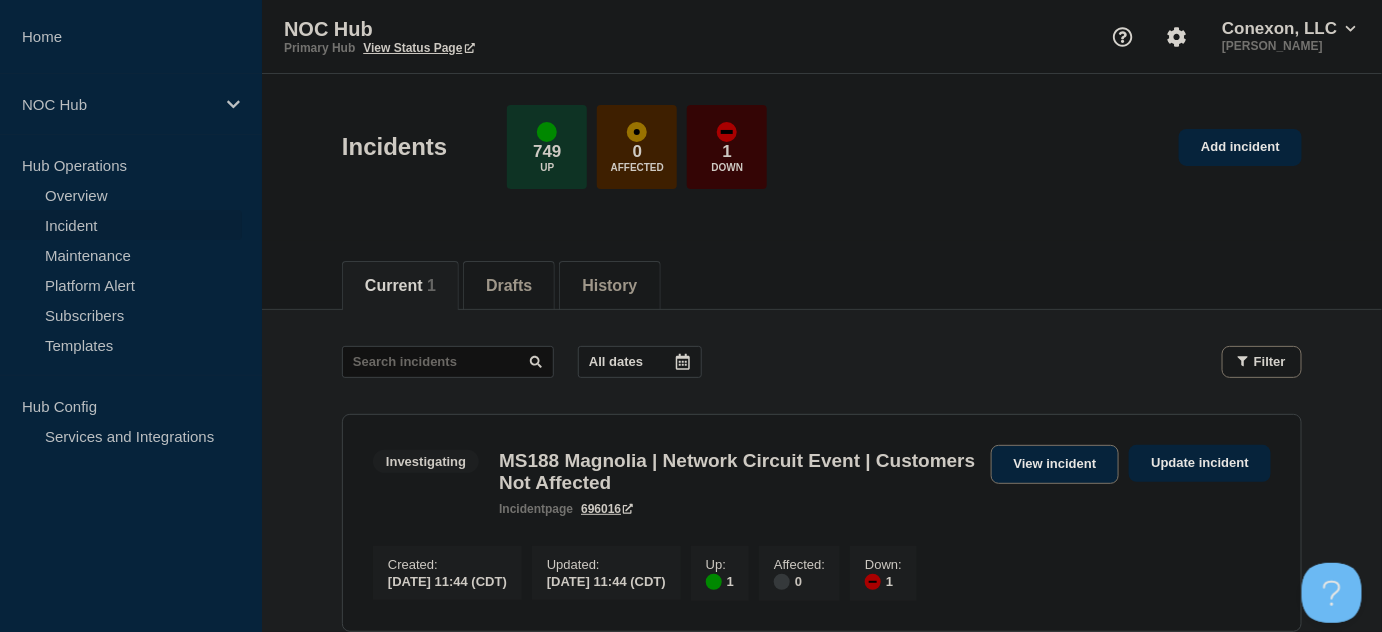 click on "View incident" at bounding box center [1055, 464] 